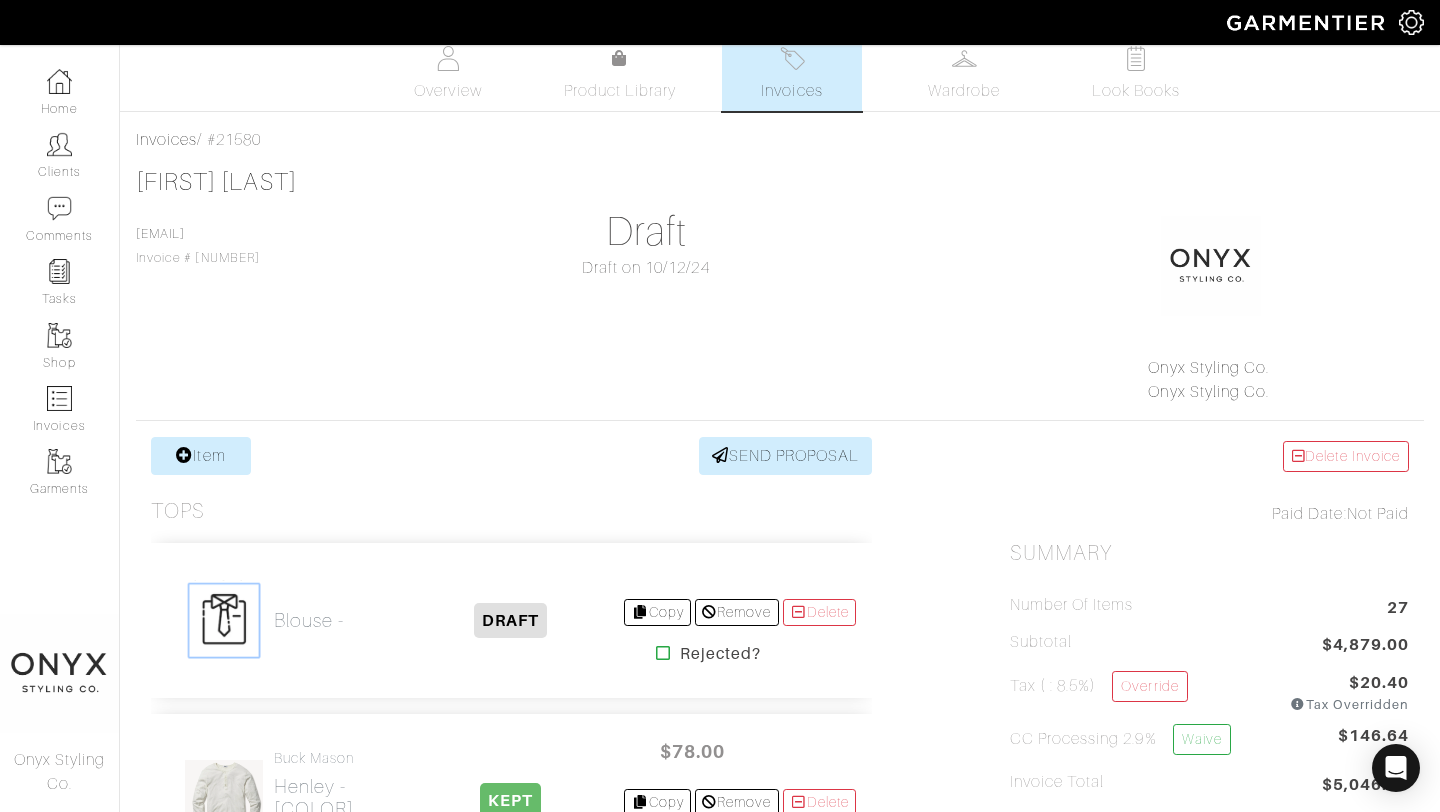 scroll, scrollTop: 0, scrollLeft: 0, axis: both 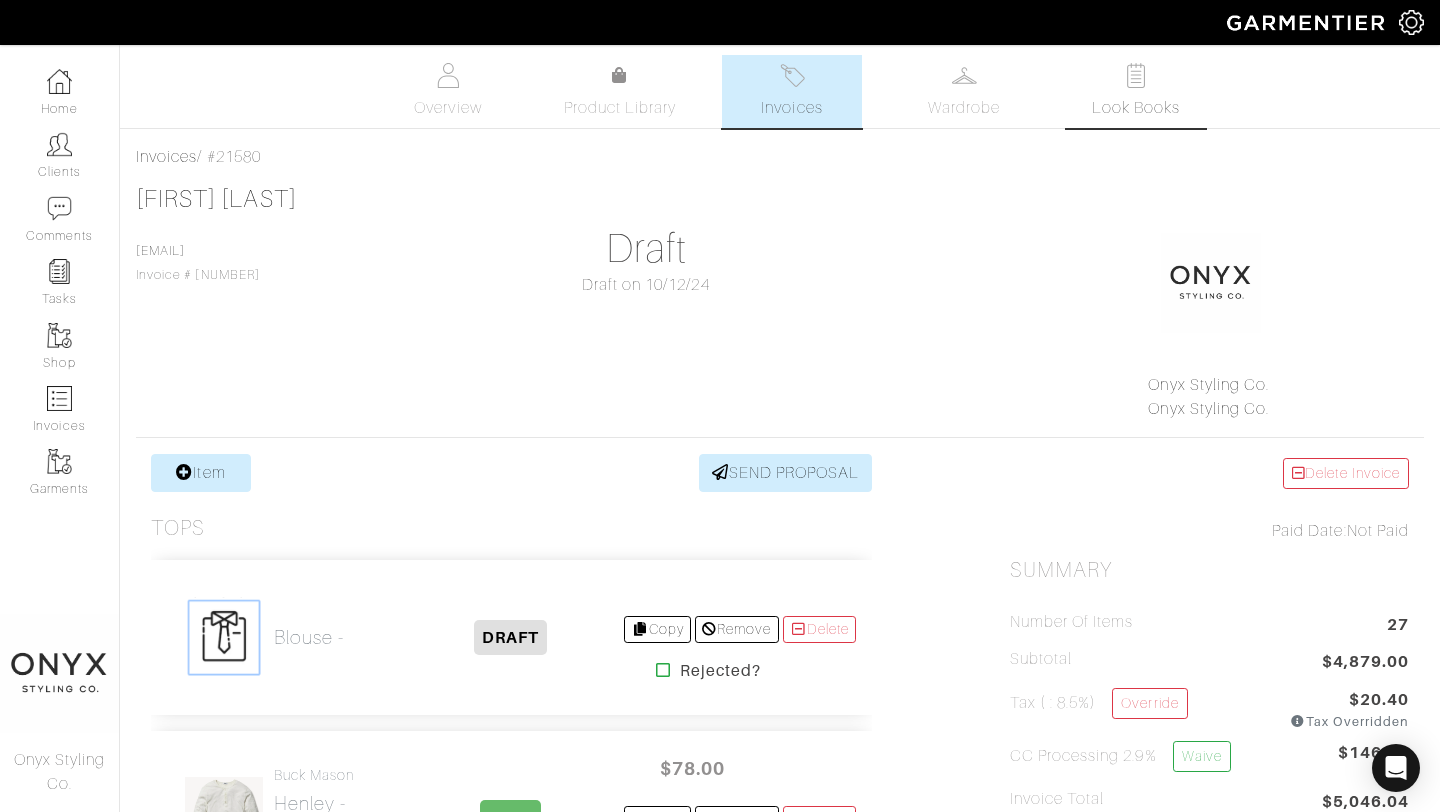 click on "Look Books" at bounding box center (1136, 91) 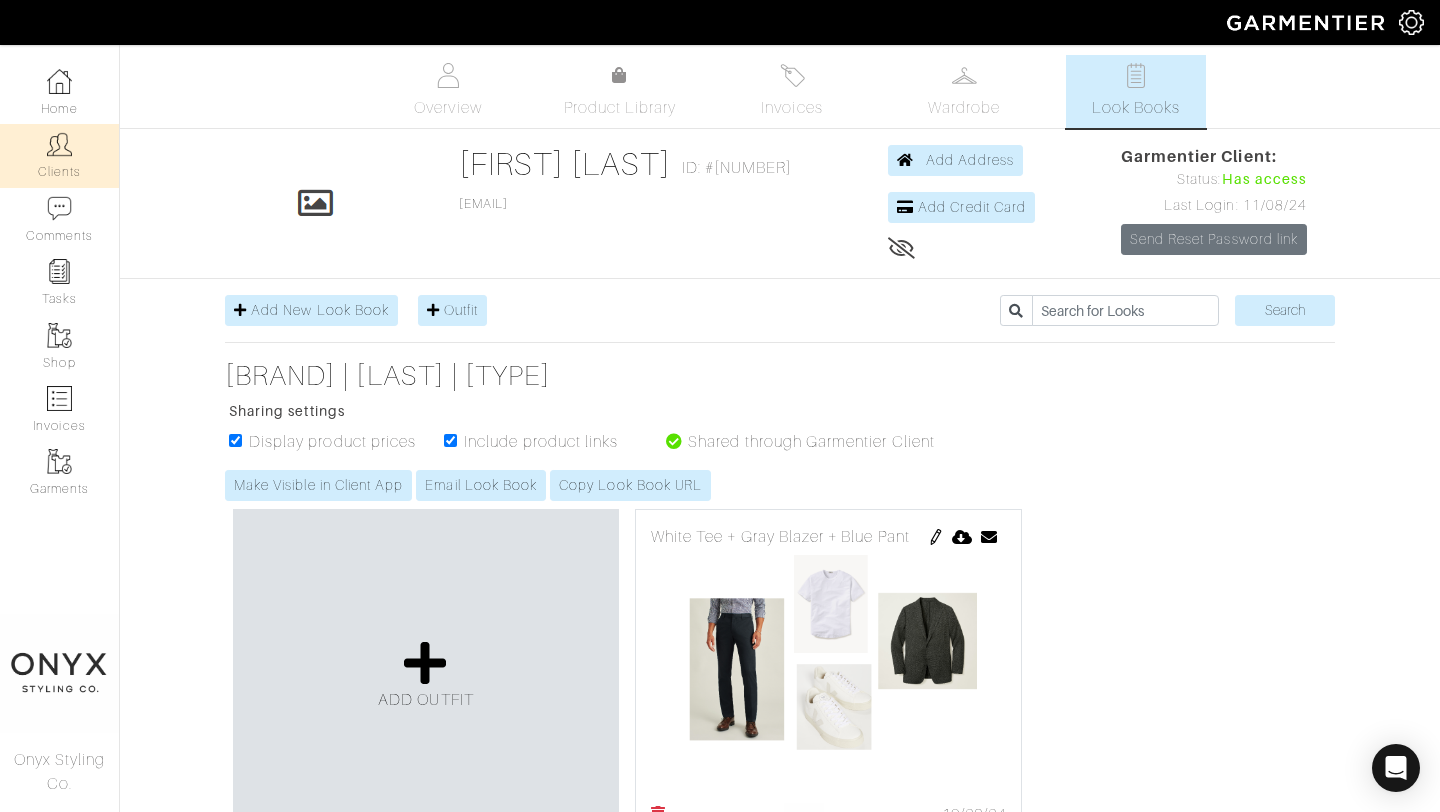 click on "Clients" at bounding box center (59, 155) 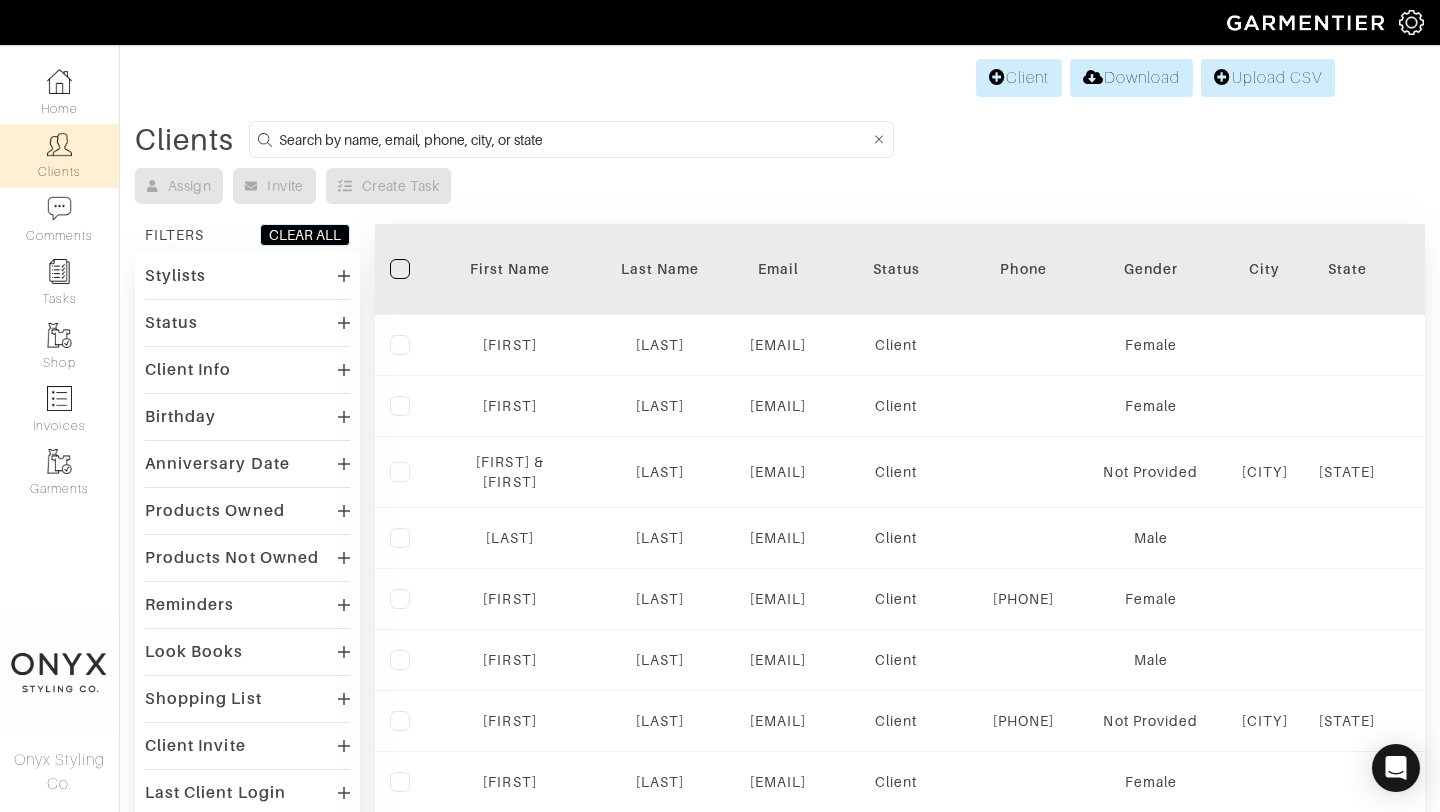 click at bounding box center (574, 139) 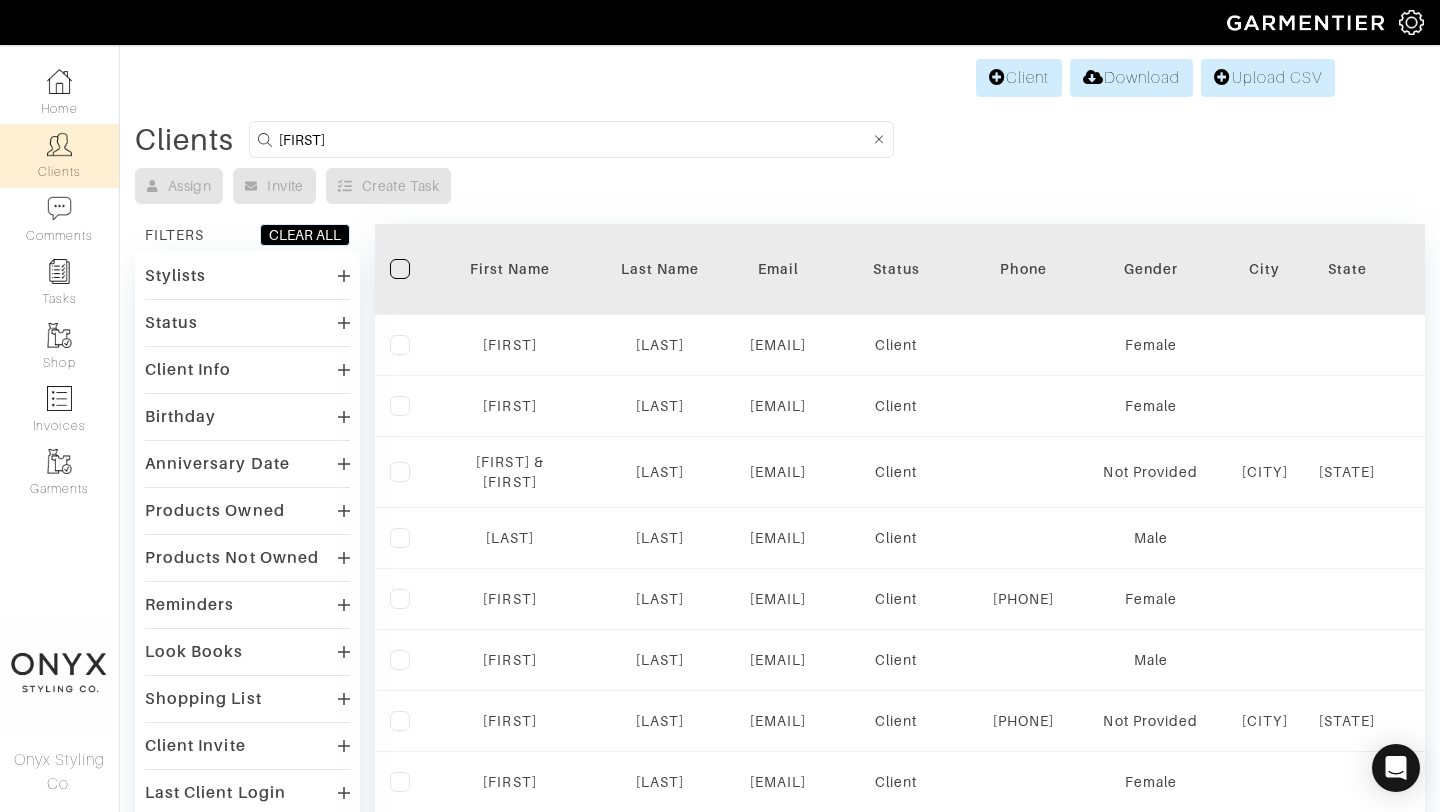 type on "ryan fusselman" 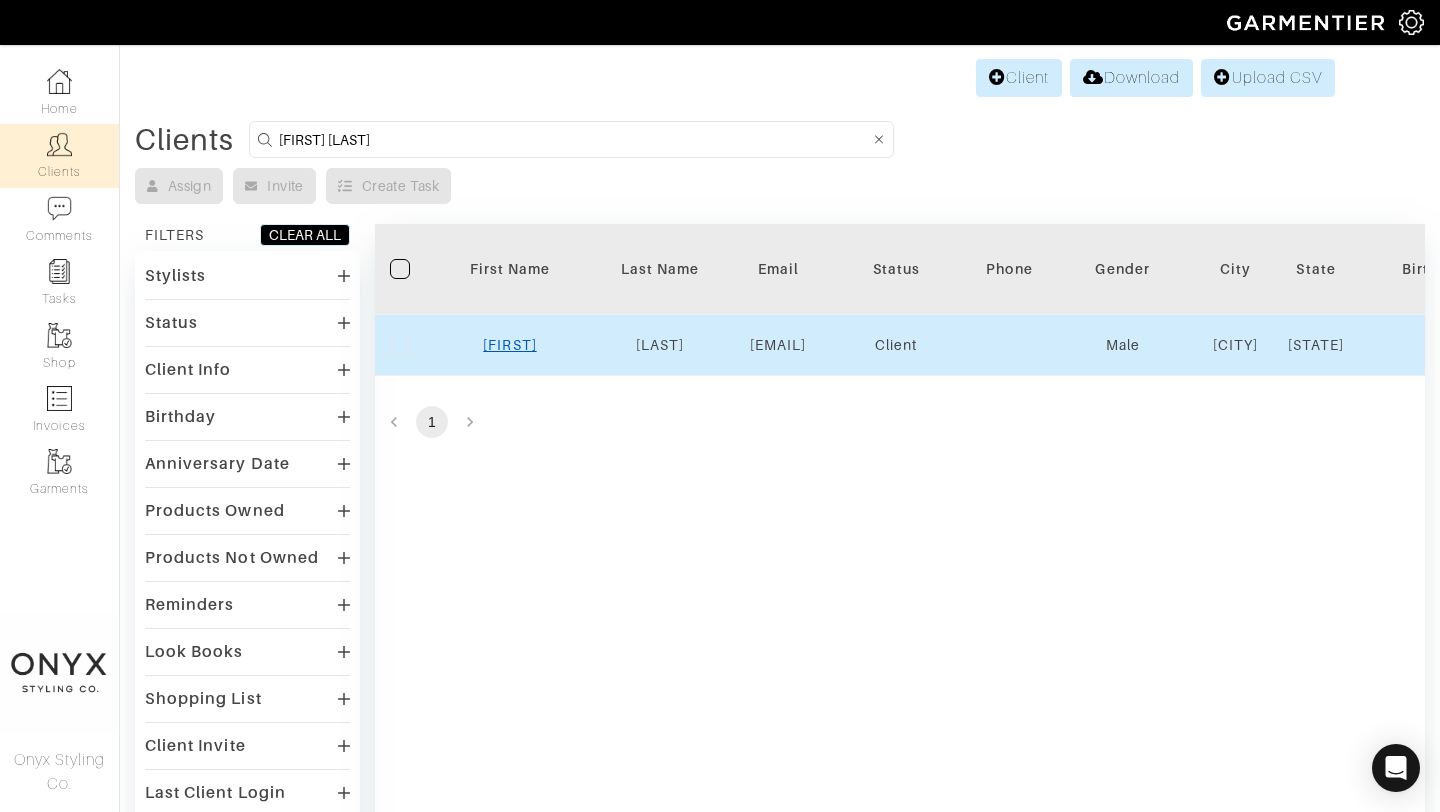 click on "Ryan" at bounding box center [509, 345] 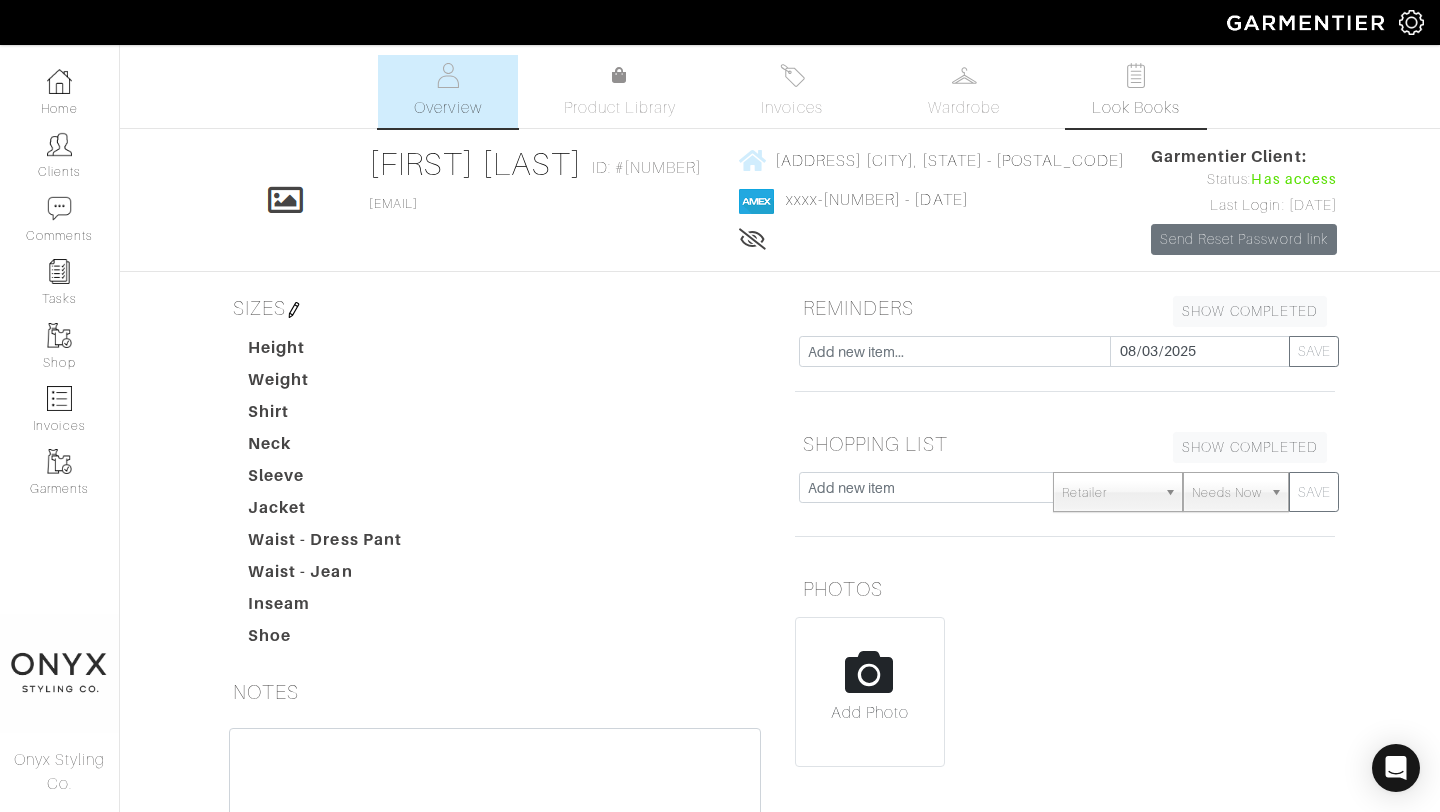 scroll, scrollTop: 0, scrollLeft: 0, axis: both 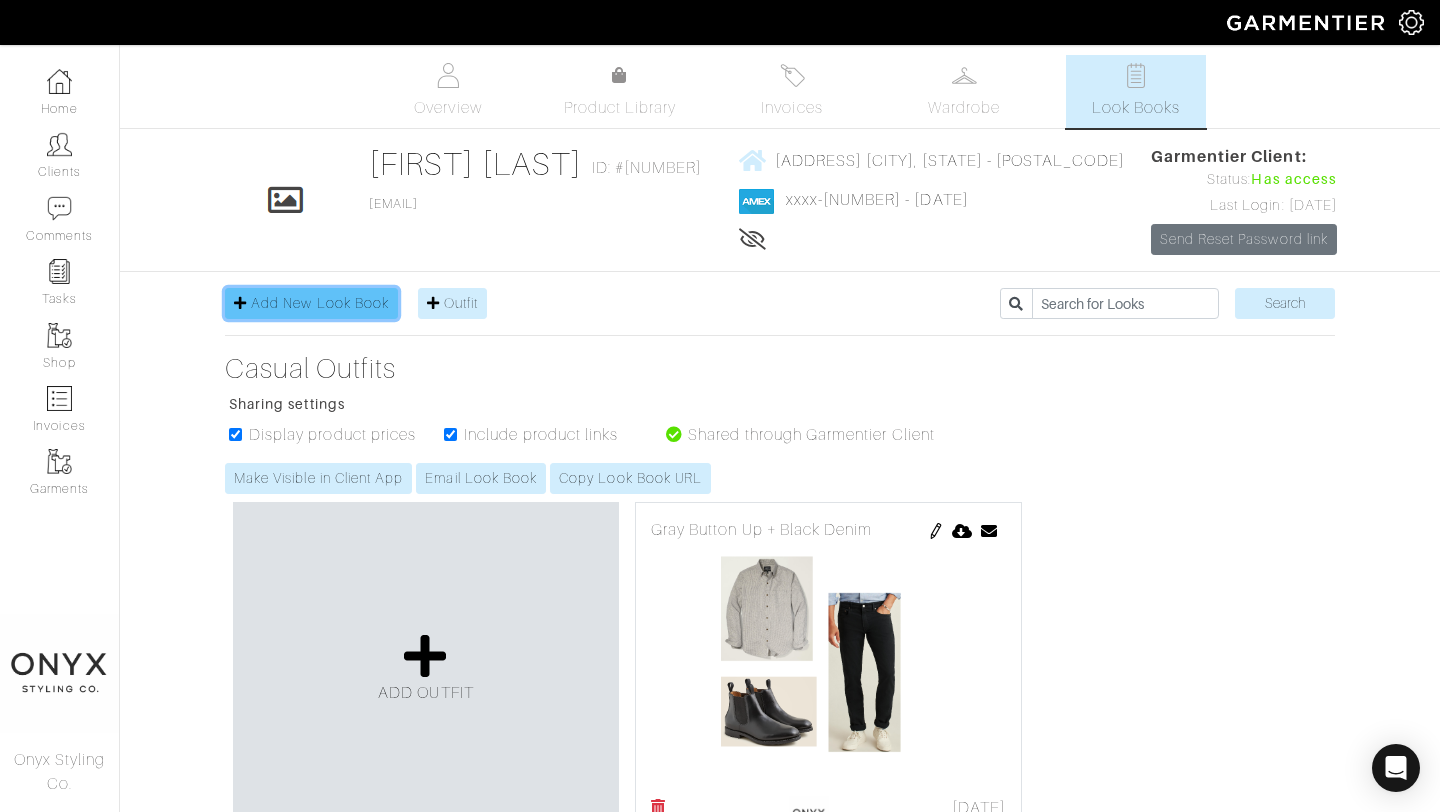click on "Add New Look Book" at bounding box center [320, 303] 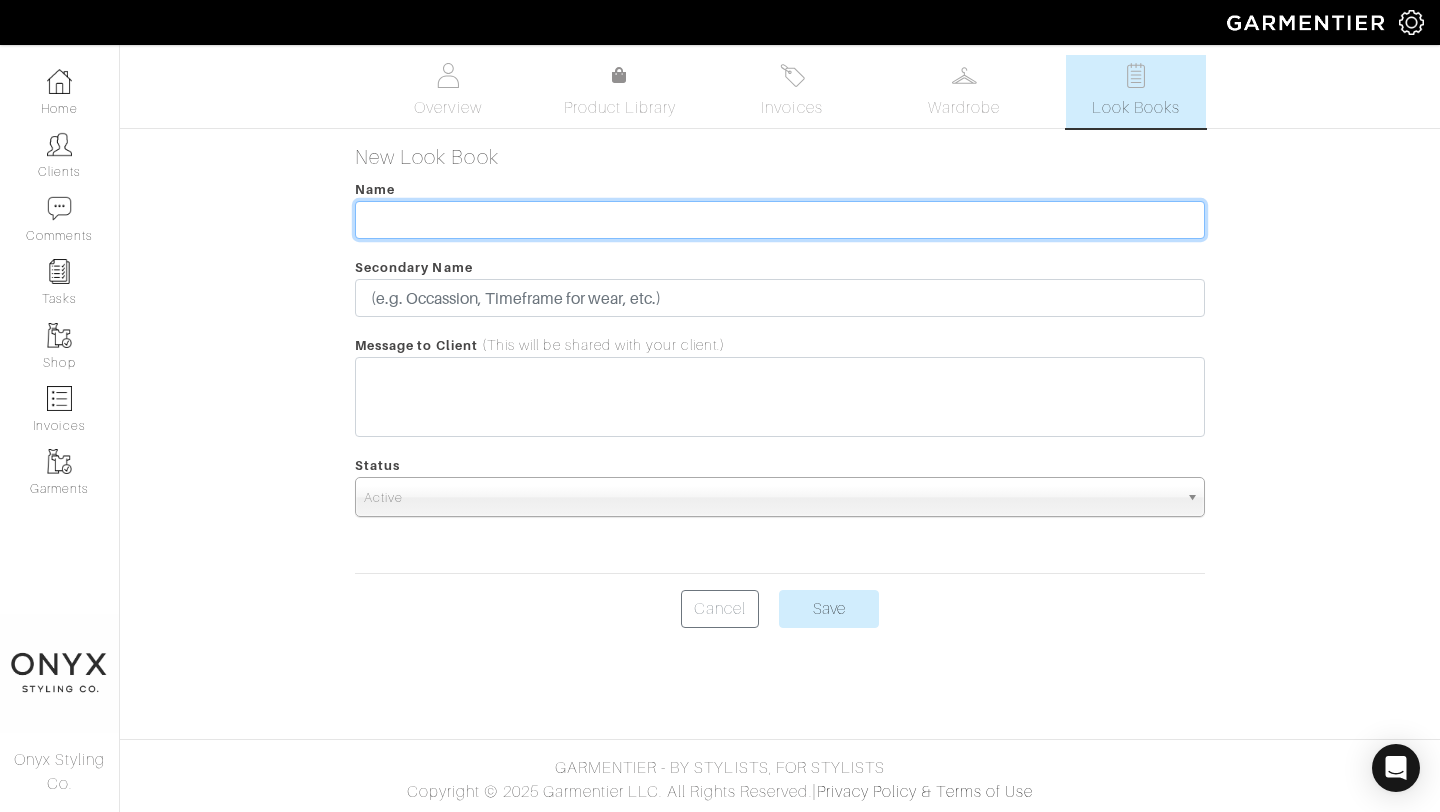 click at bounding box center (780, 220) 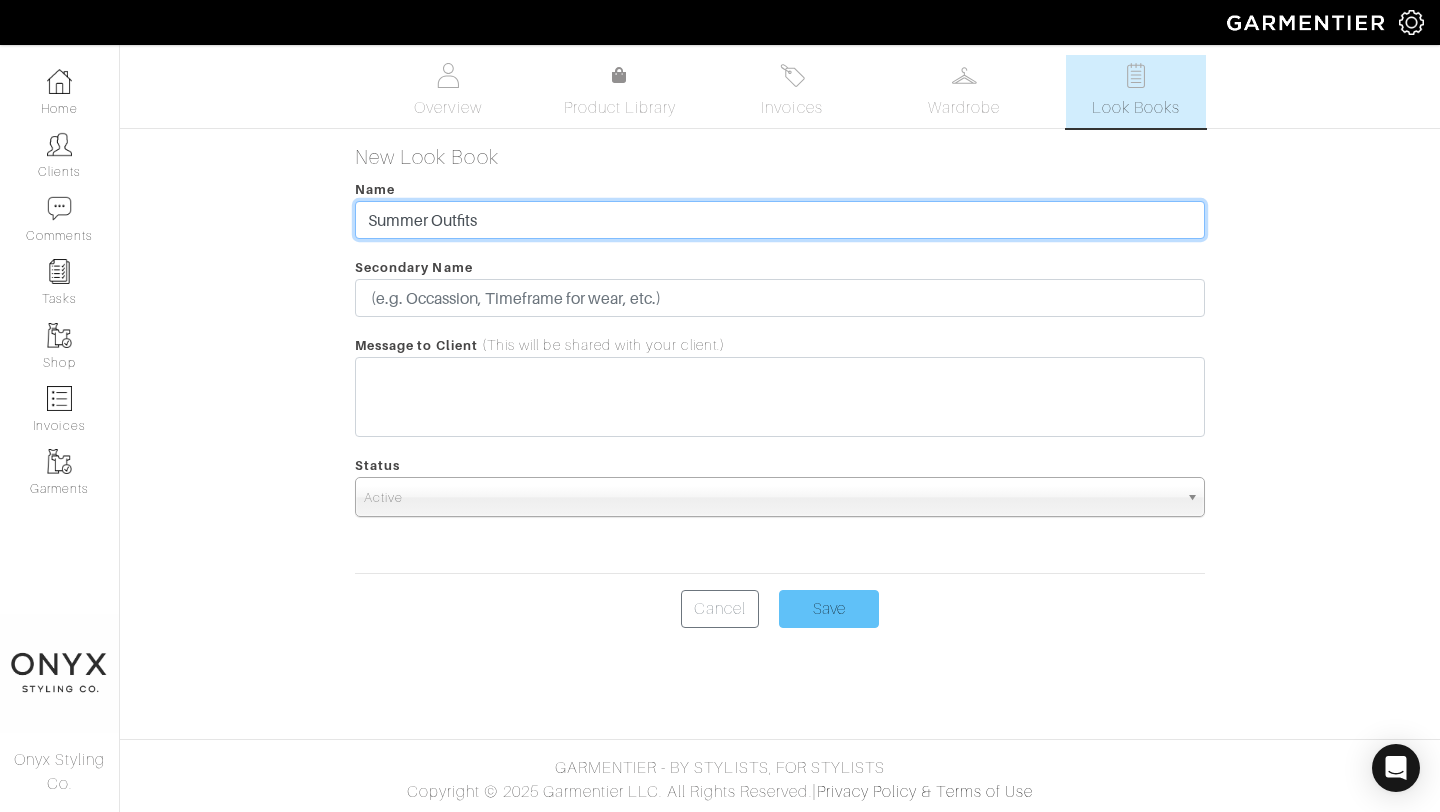 type on "Summer Outfits" 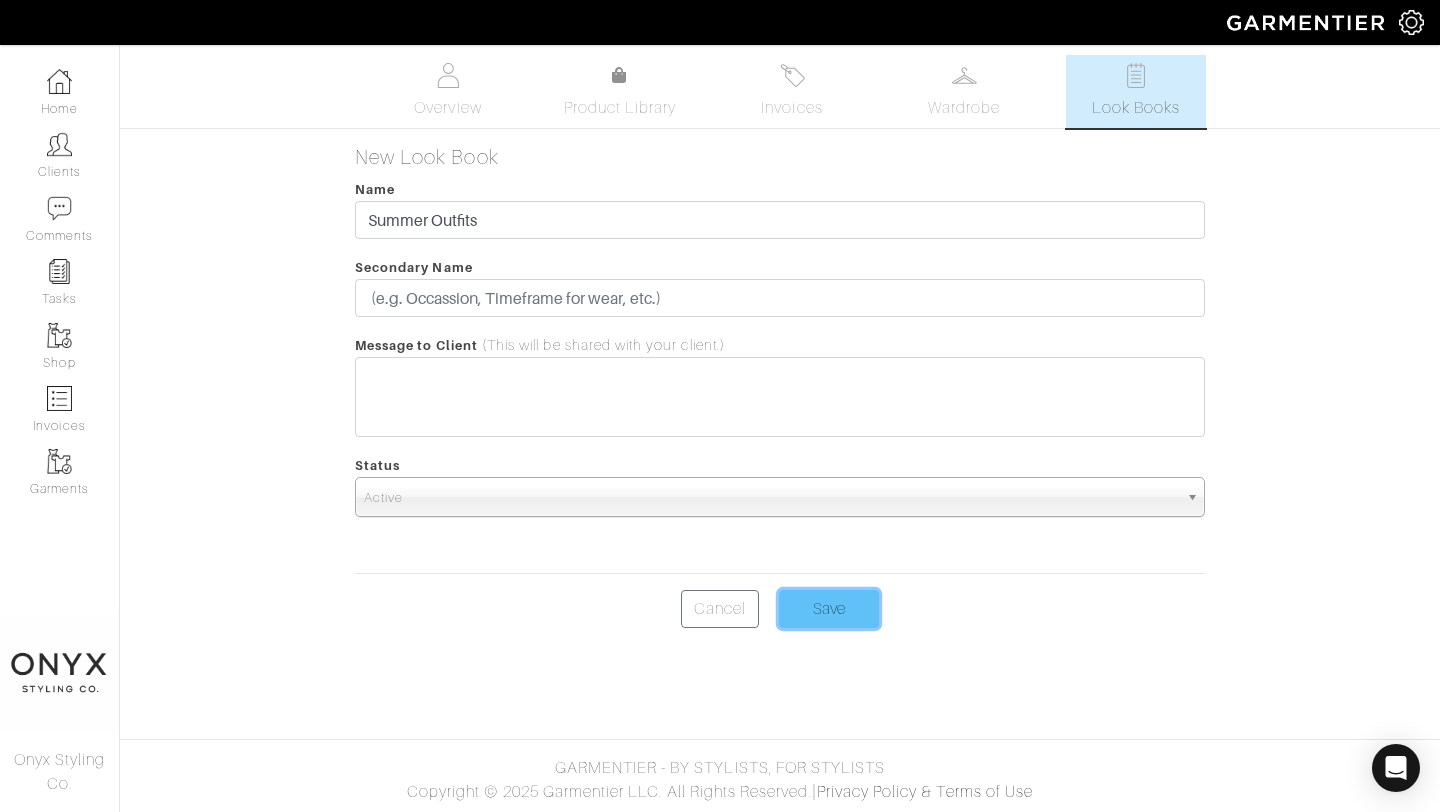 click on "Save" at bounding box center (829, 609) 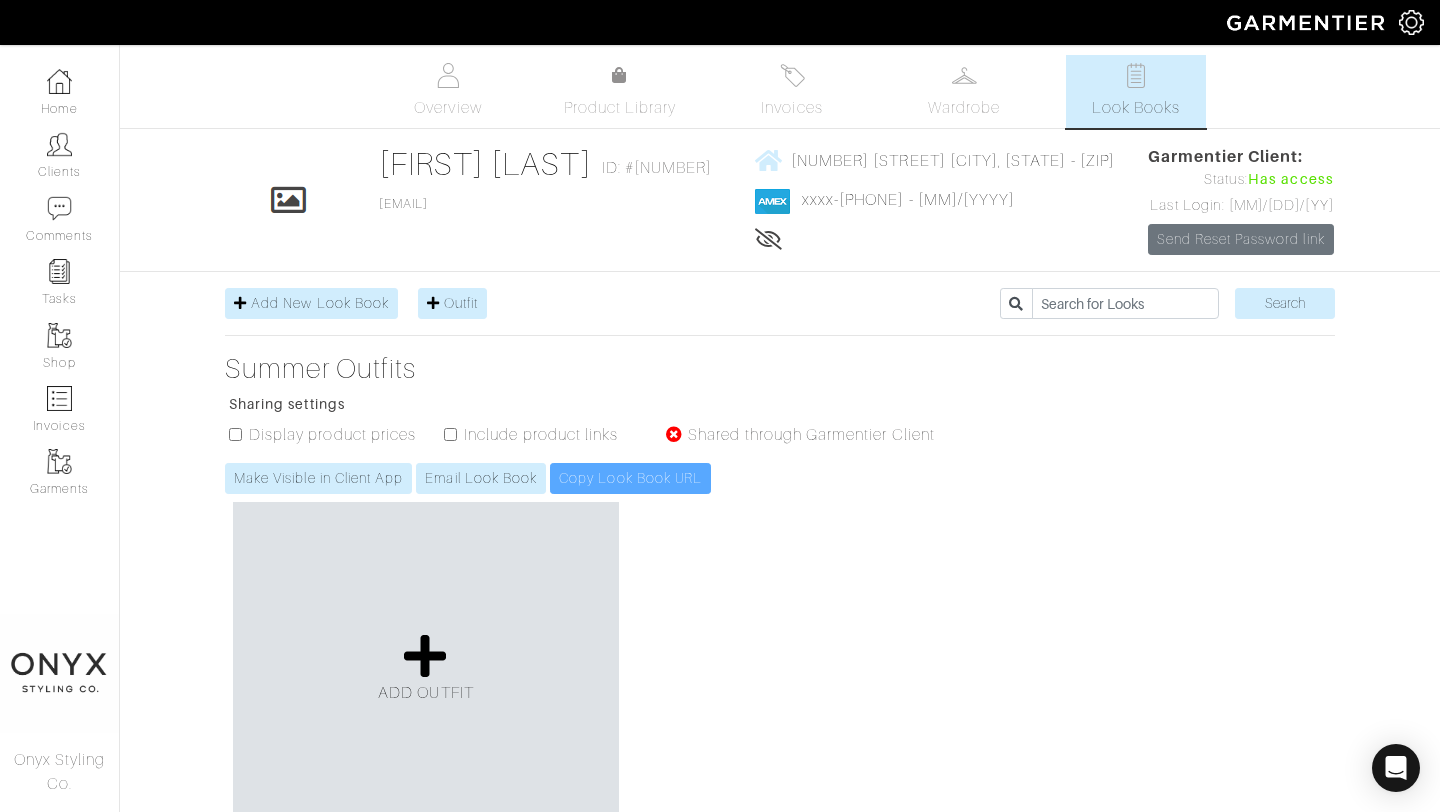scroll, scrollTop: 274, scrollLeft: 0, axis: vertical 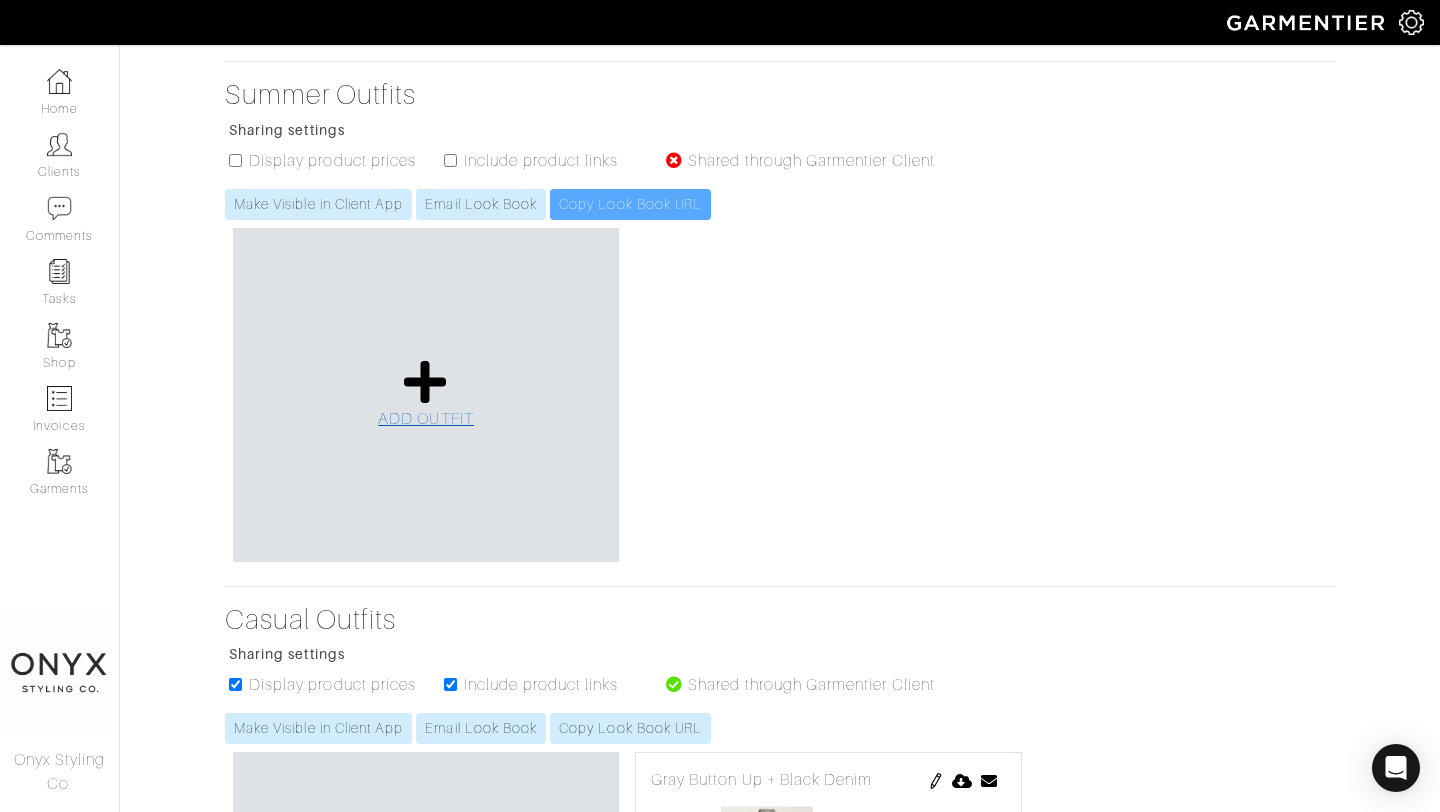 click at bounding box center (425, 382) 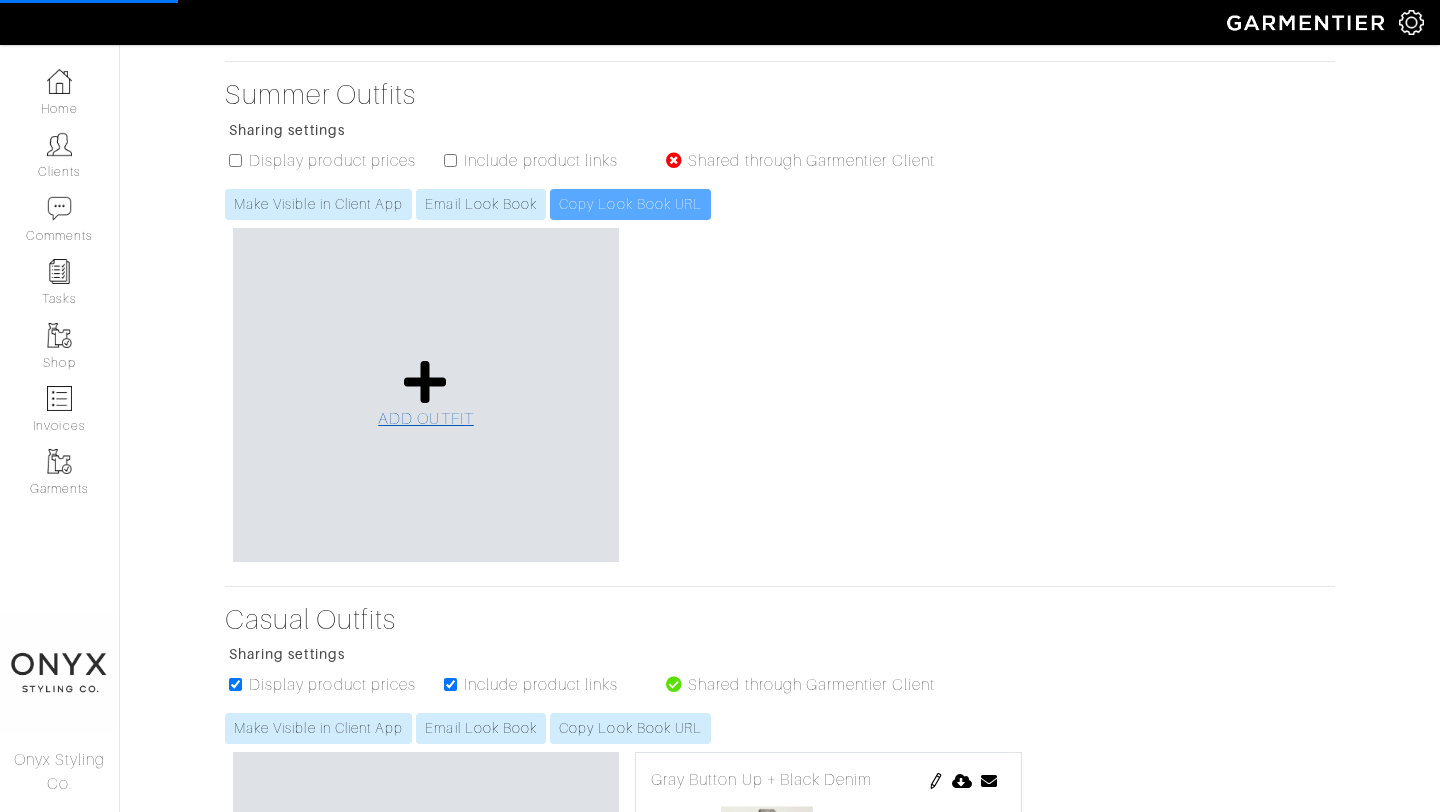 click on "ADD OUTFIT" at bounding box center [426, 394] 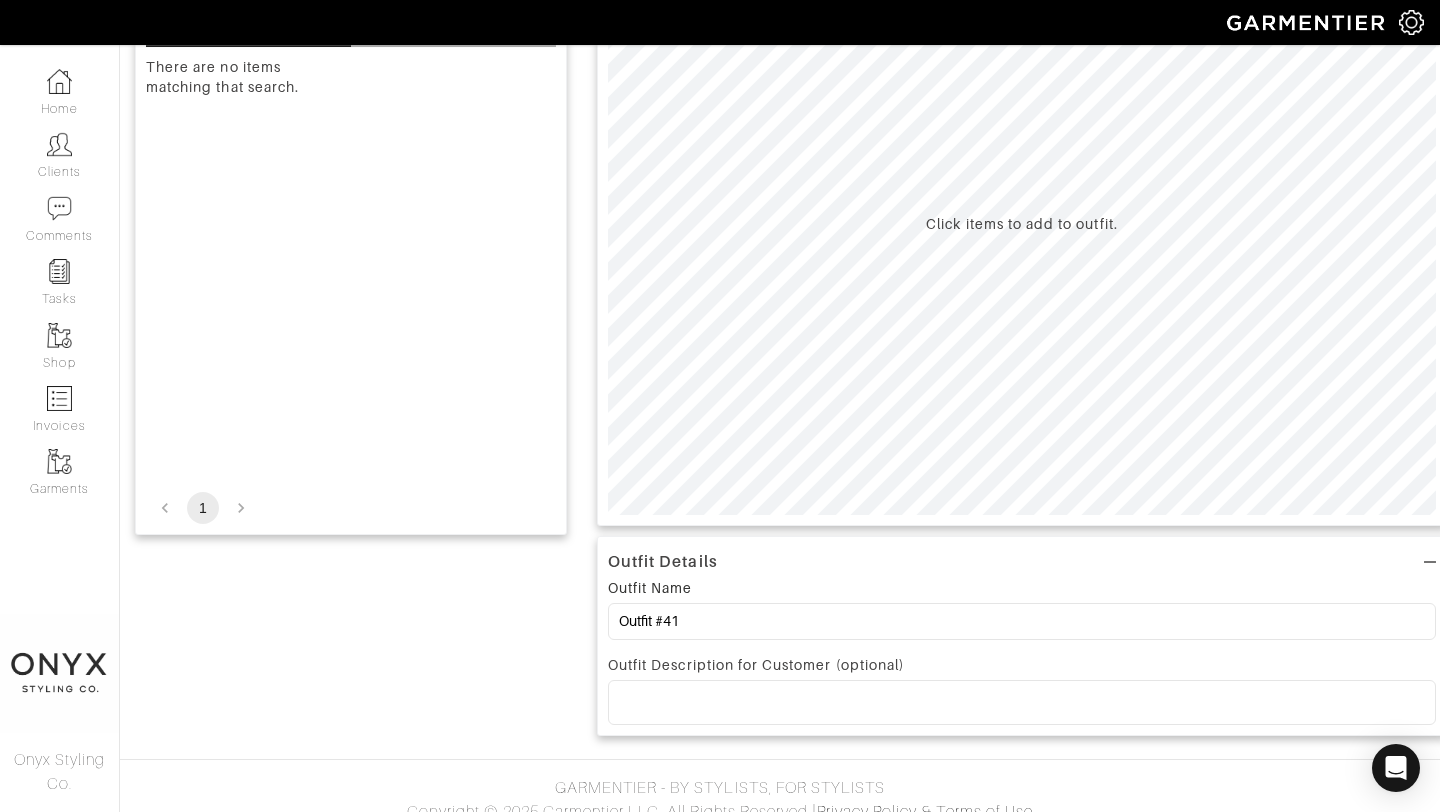 scroll, scrollTop: 0, scrollLeft: 0, axis: both 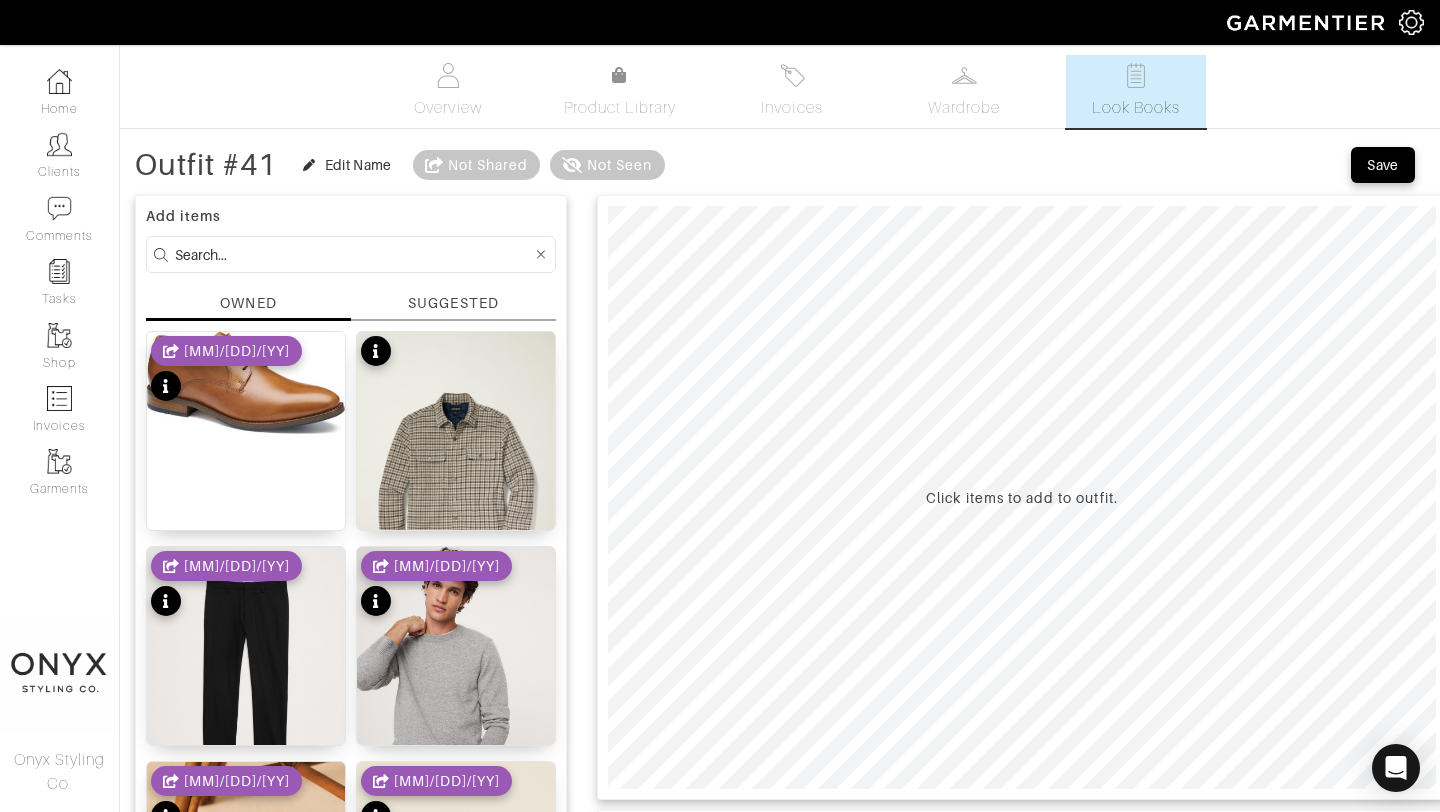 click on "SUGGESTED" at bounding box center (453, 303) 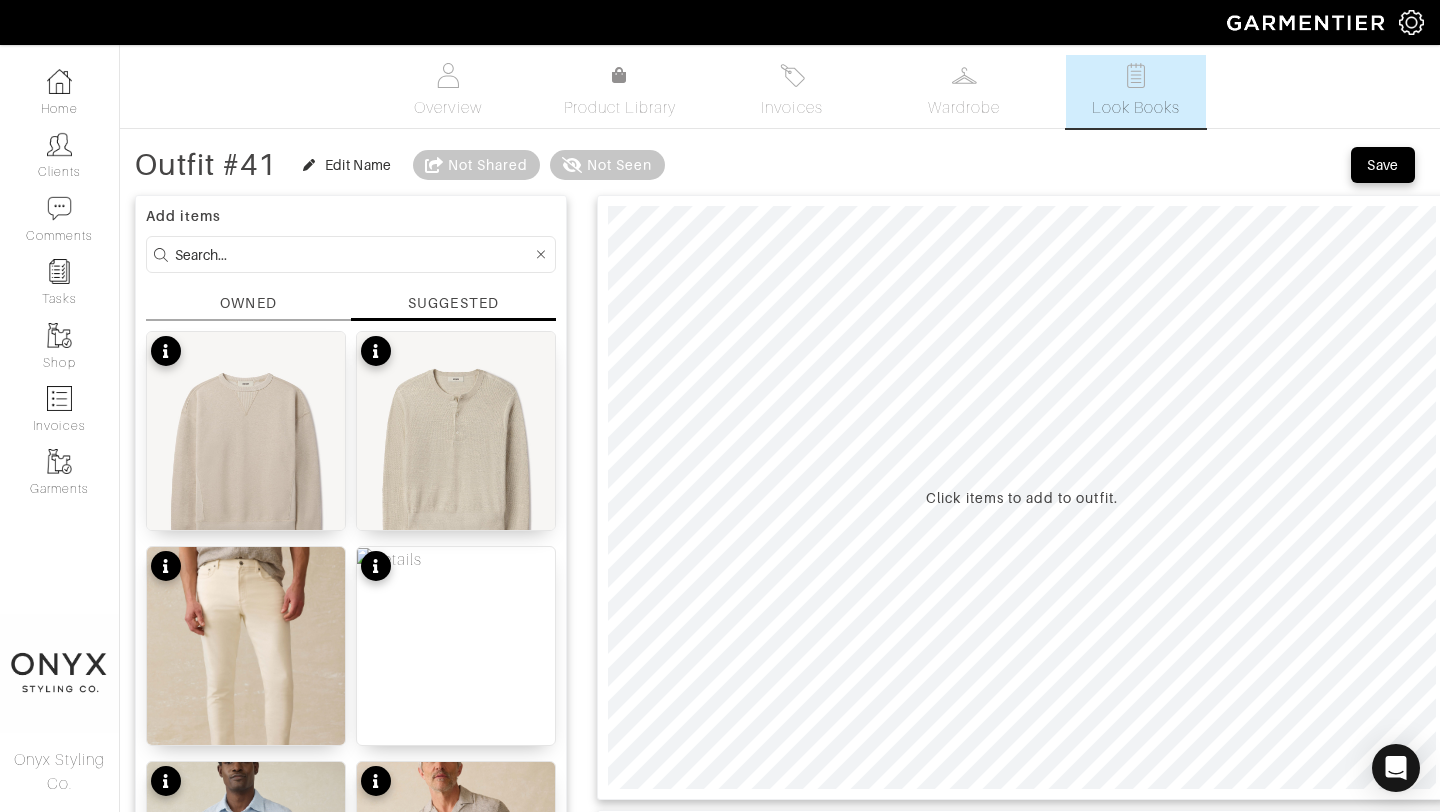 click on "OWNED" at bounding box center (248, 303) 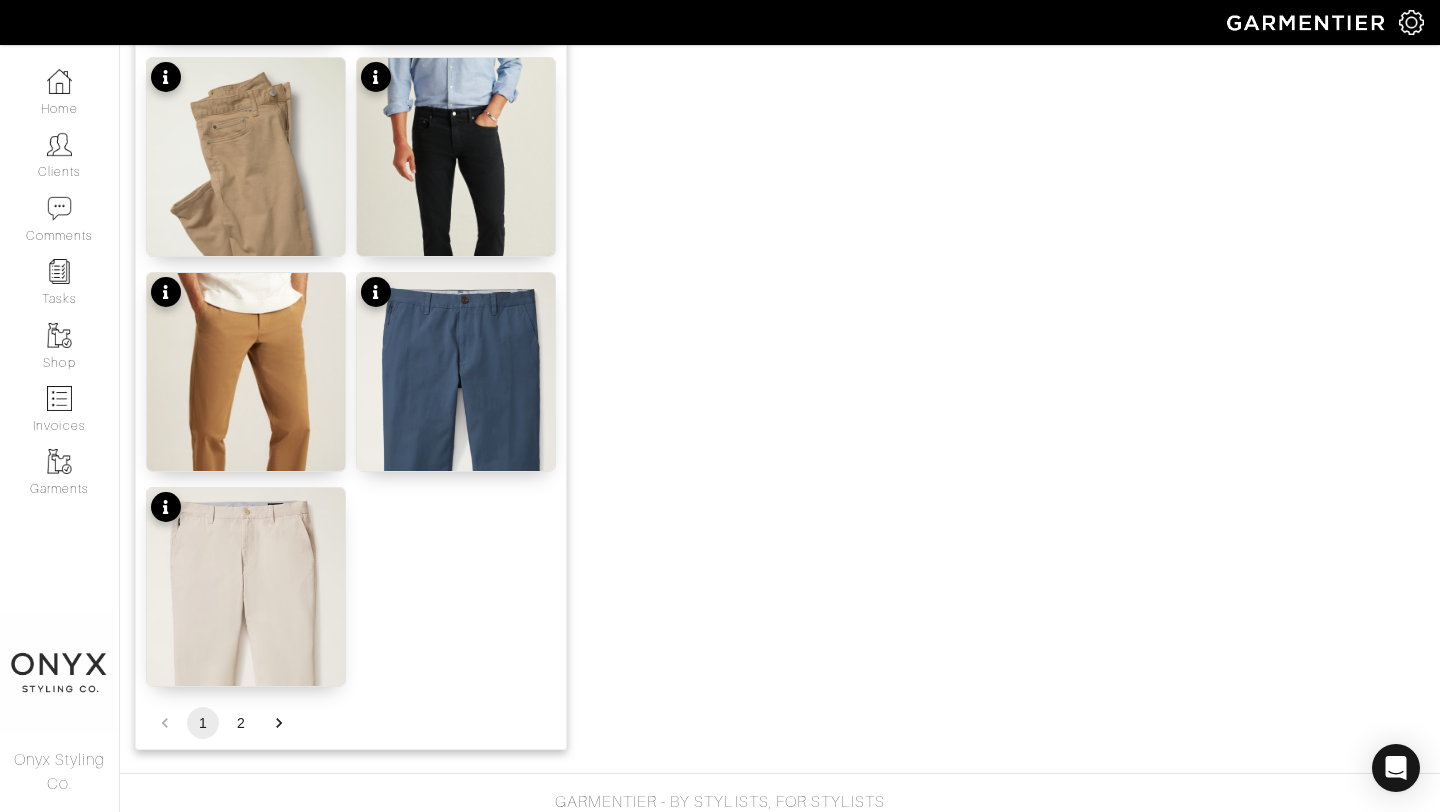 scroll, scrollTop: 2458, scrollLeft: 0, axis: vertical 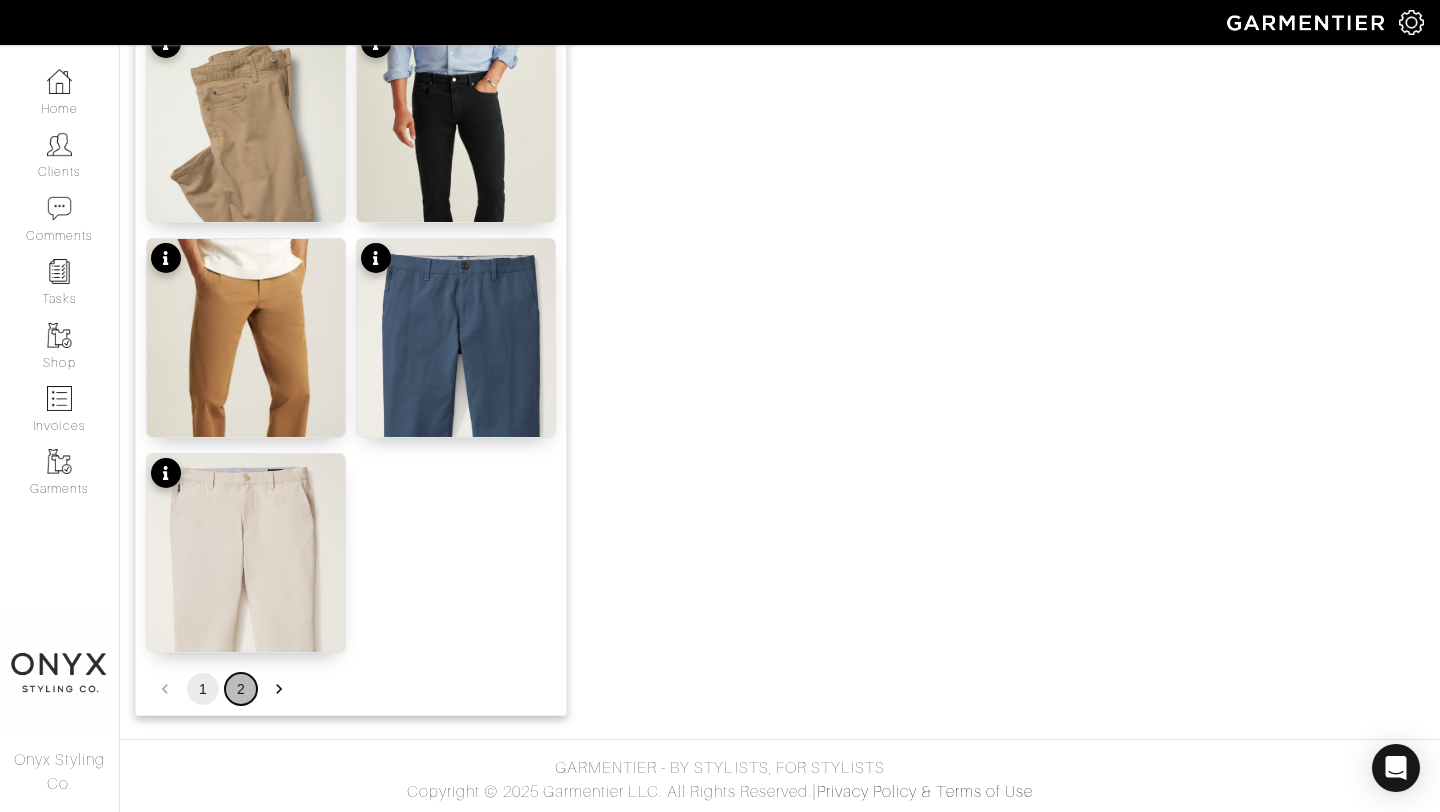 click on "2" at bounding box center [241, 689] 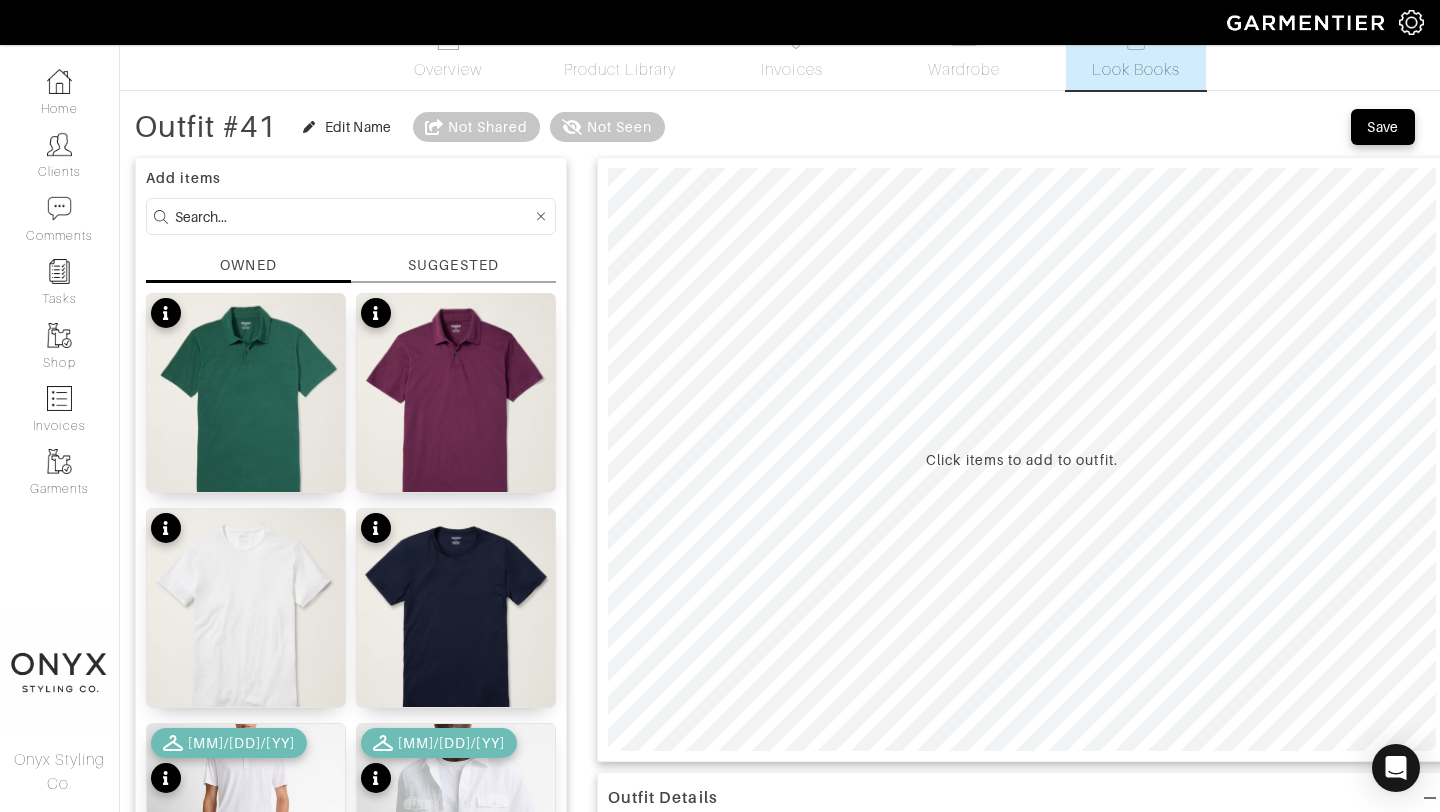 scroll, scrollTop: 0, scrollLeft: 0, axis: both 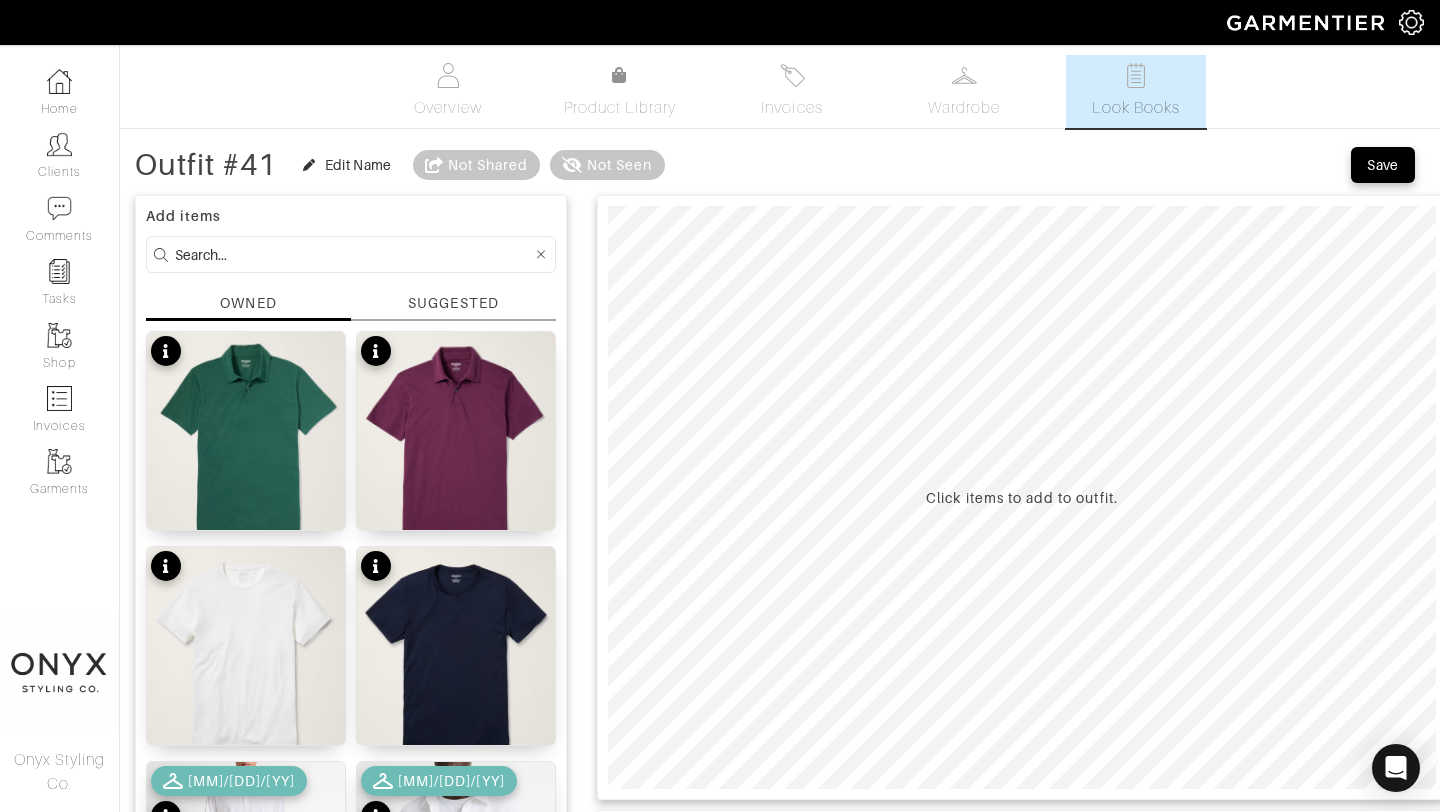 click on "SUGGESTED" at bounding box center (453, 303) 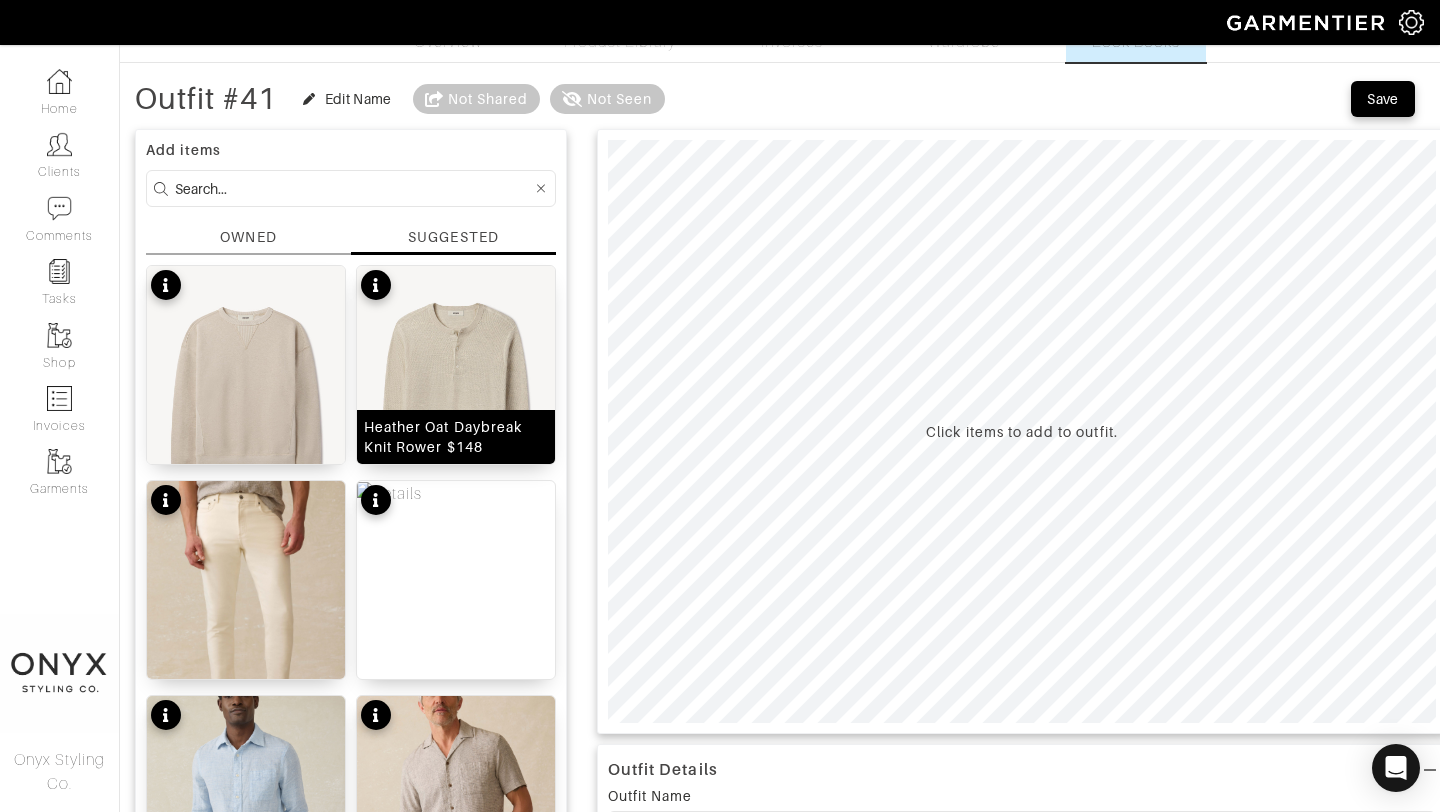 scroll, scrollTop: 79, scrollLeft: 0, axis: vertical 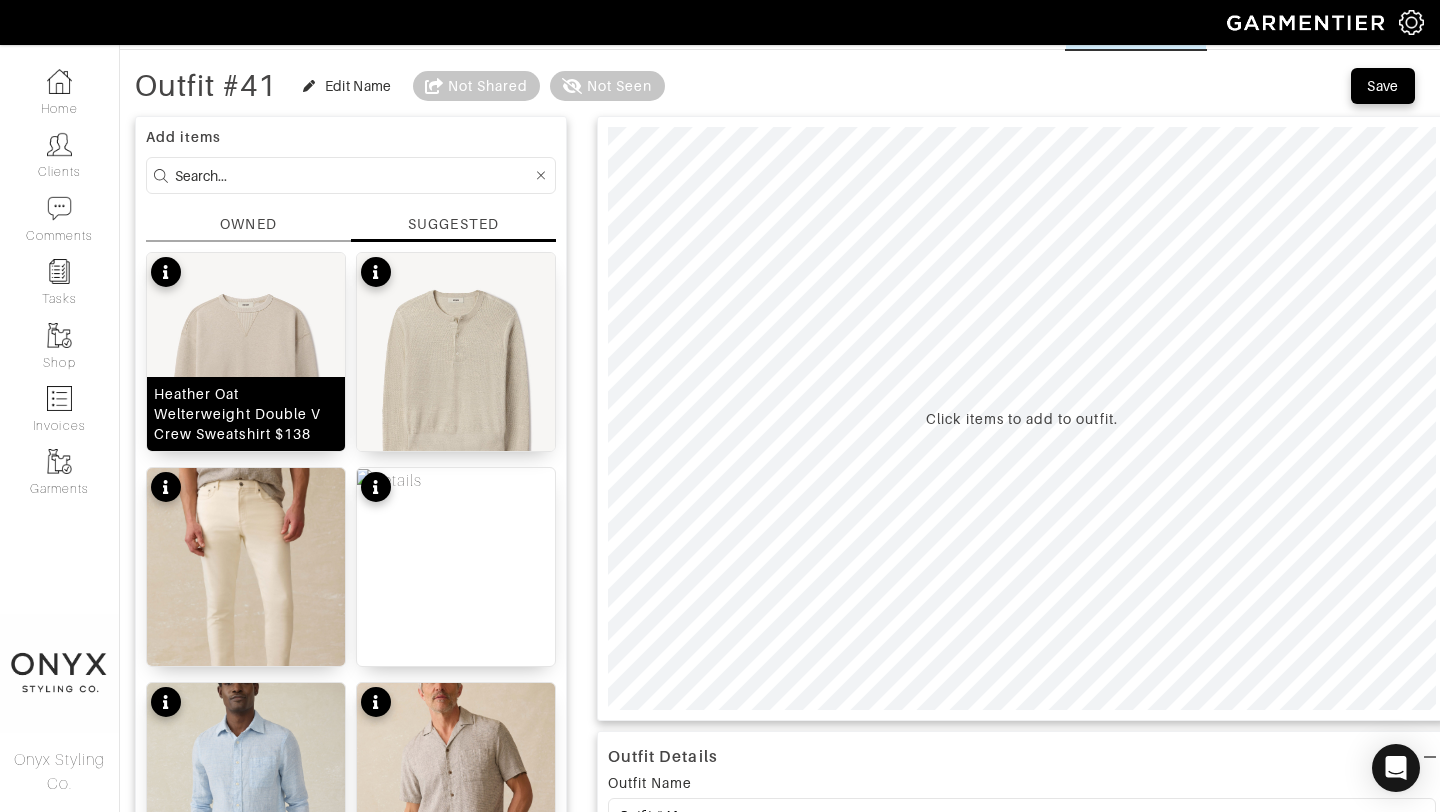 click at bounding box center (246, 385) 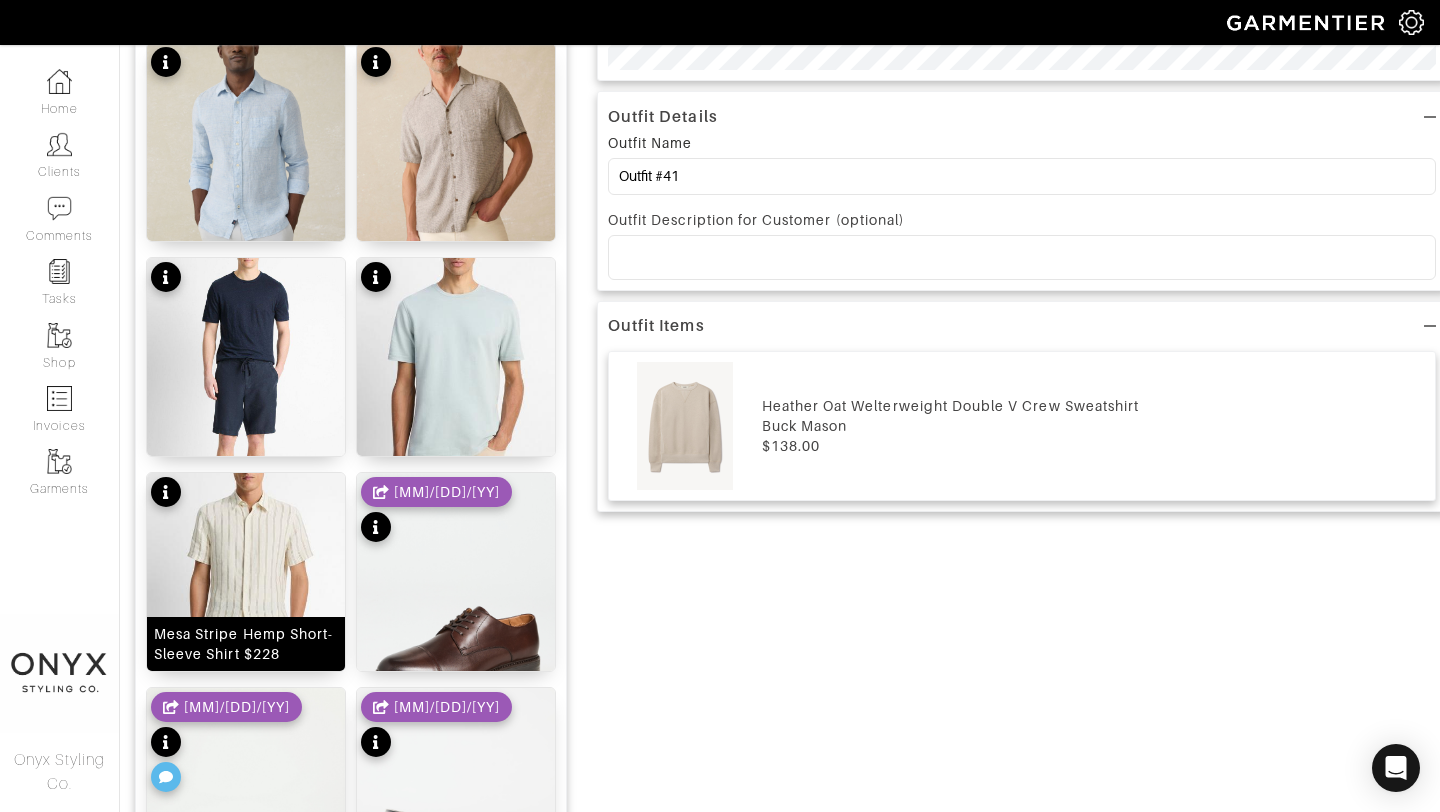 scroll, scrollTop: 671, scrollLeft: 0, axis: vertical 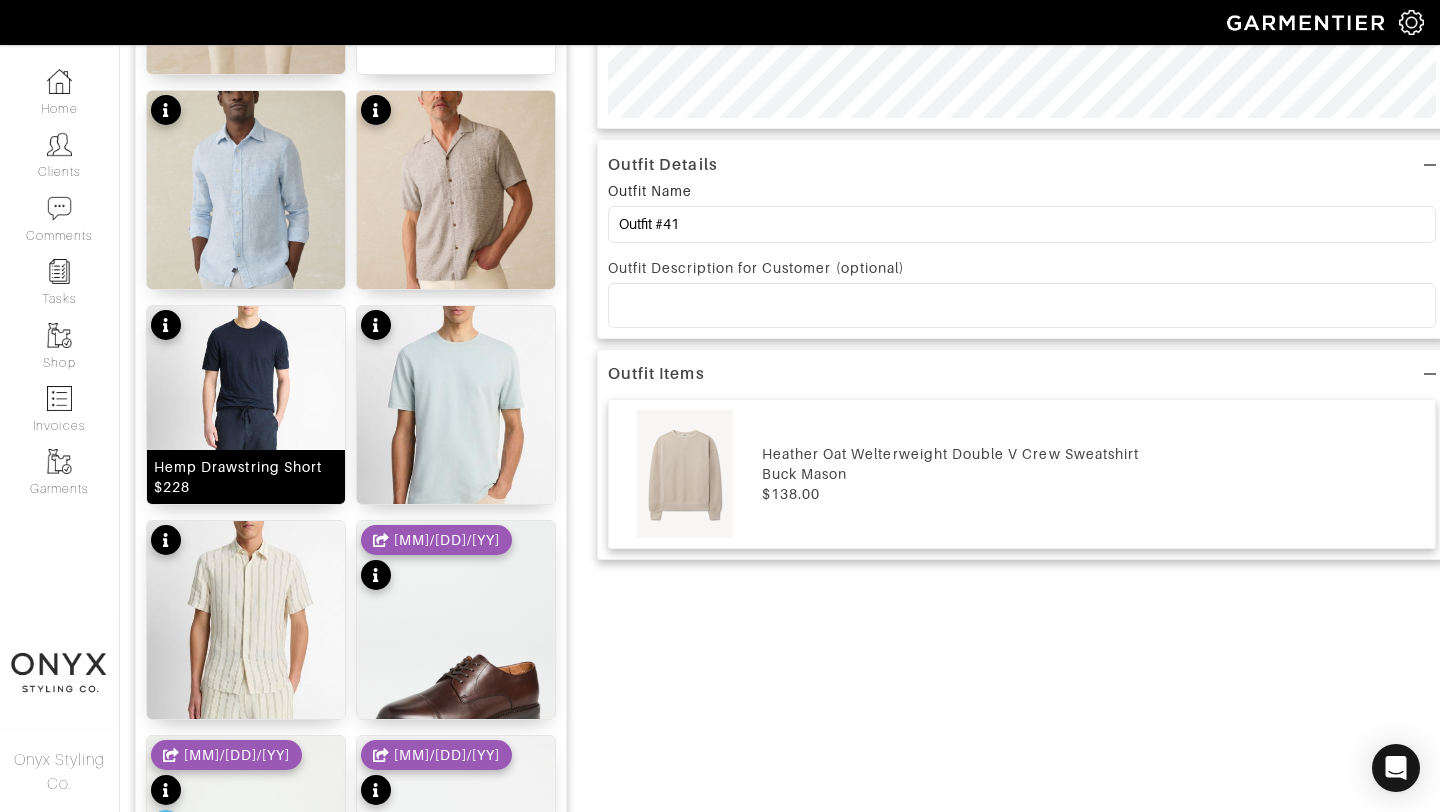 click at bounding box center [246, 443] 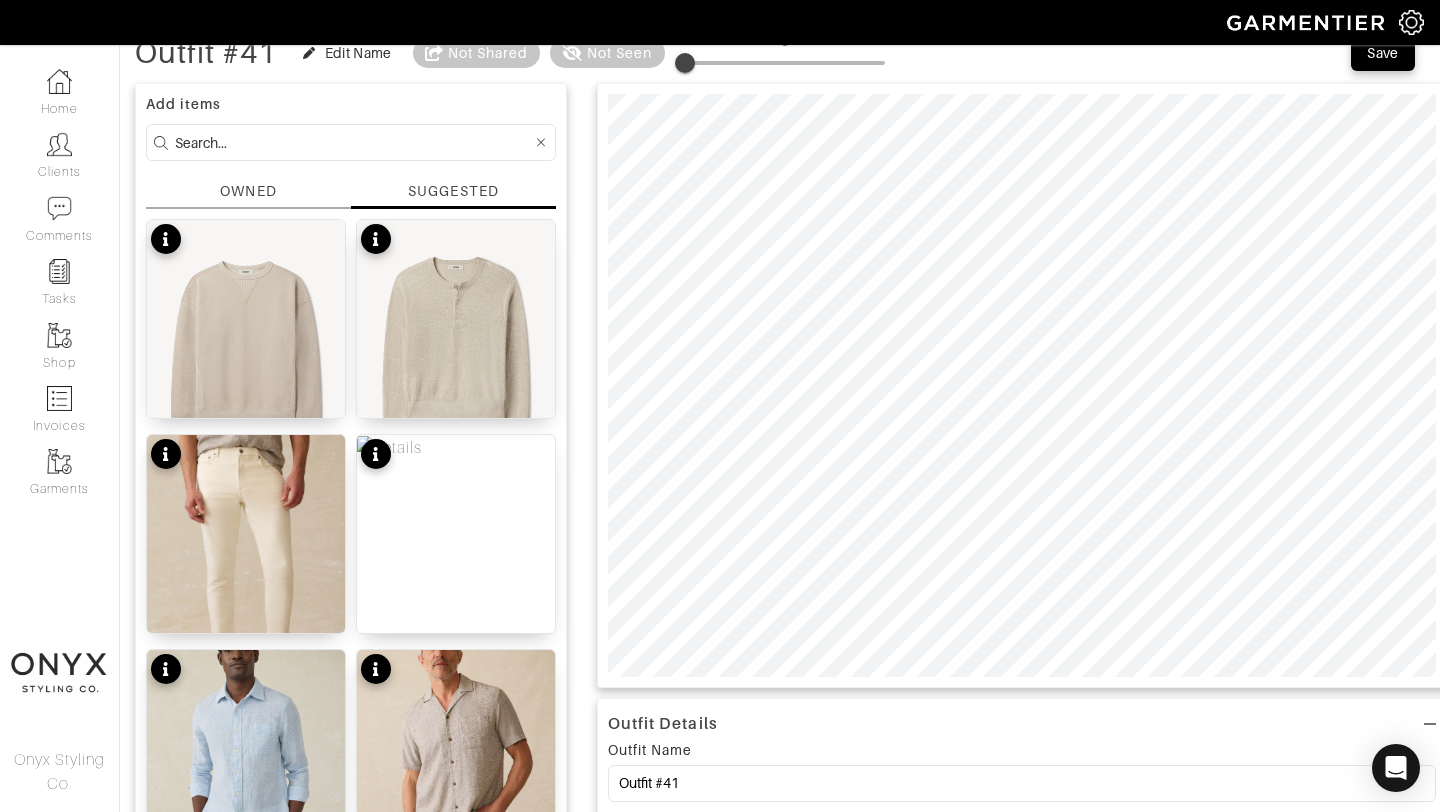 scroll, scrollTop: 13, scrollLeft: 0, axis: vertical 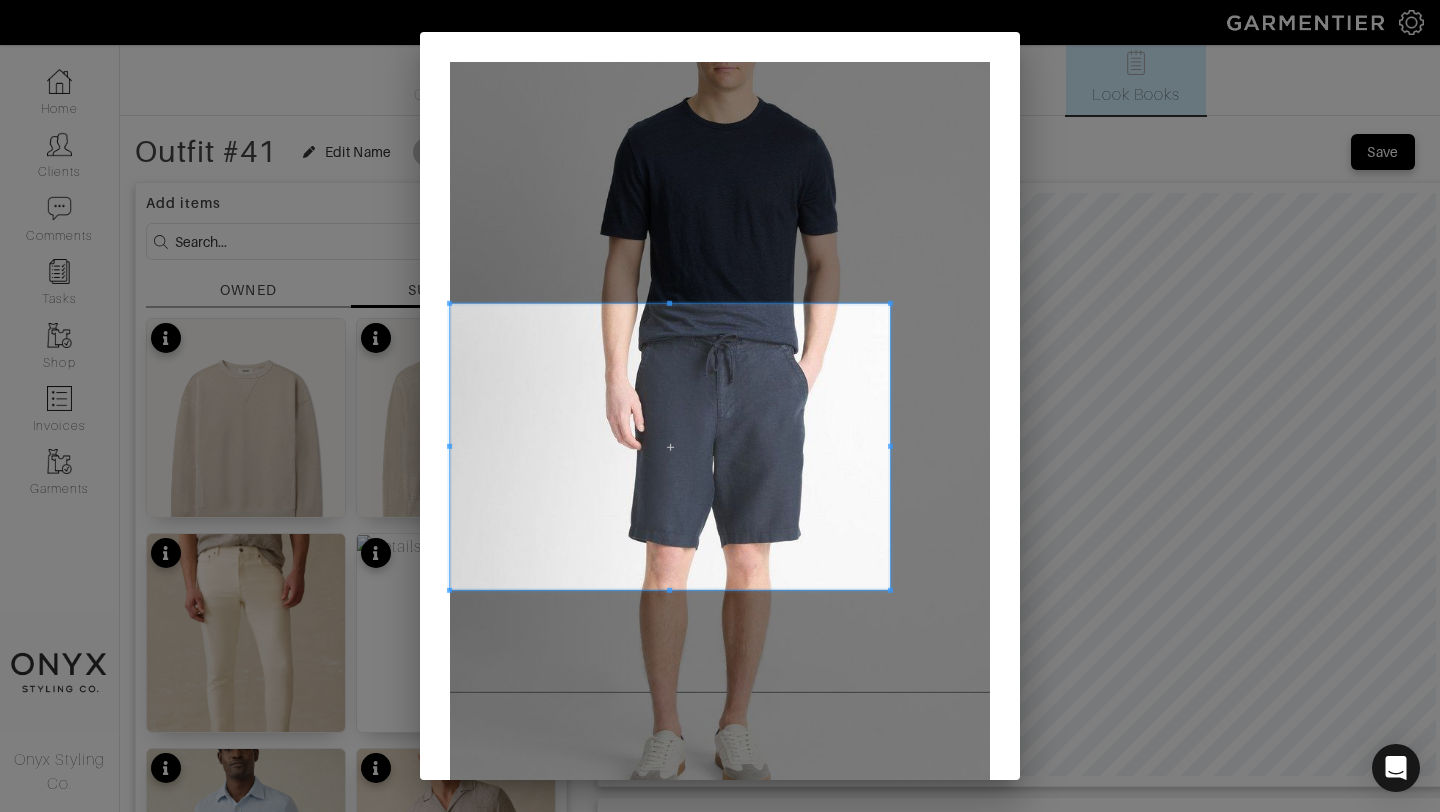 click at bounding box center (890, 303) 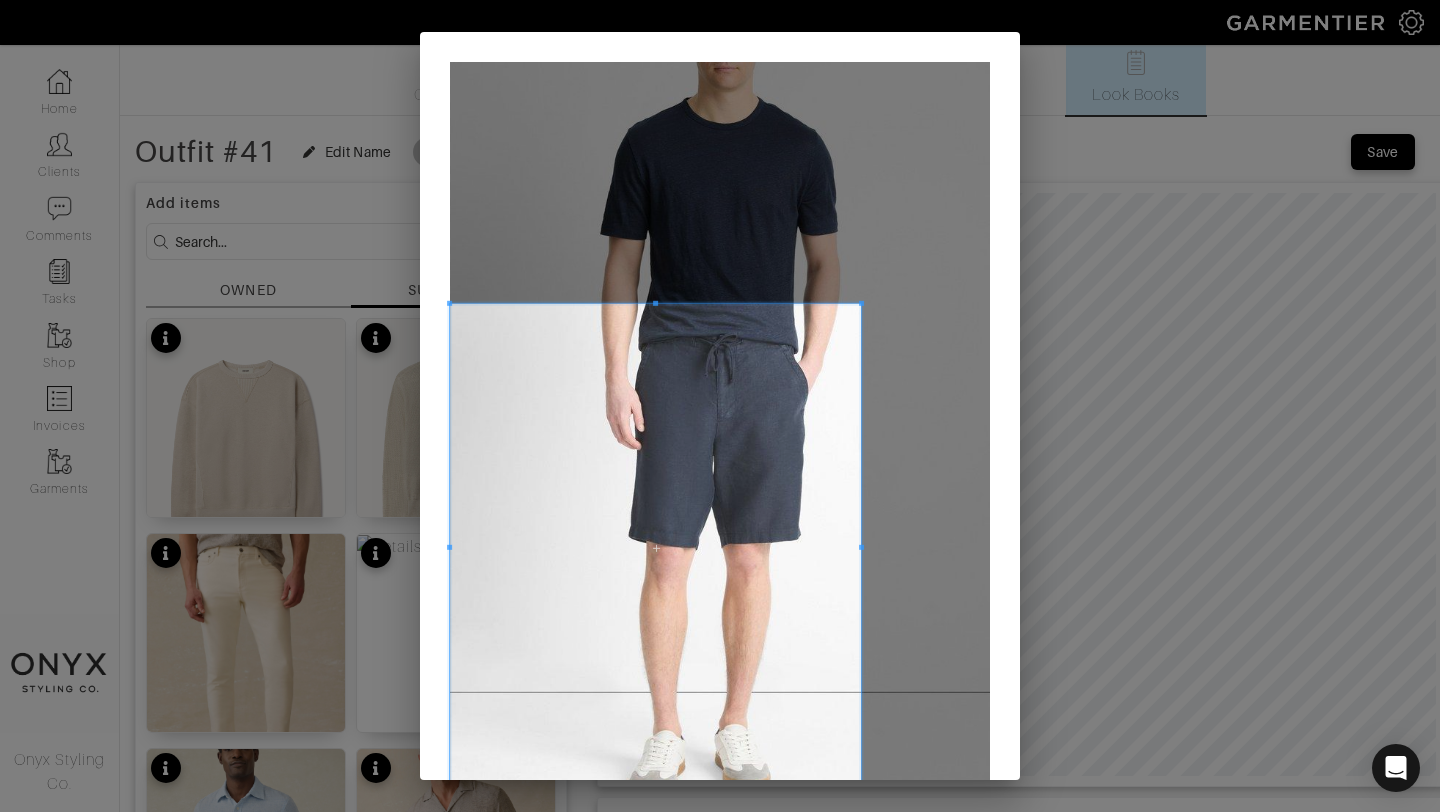 click on "Crop" at bounding box center (720, 406) 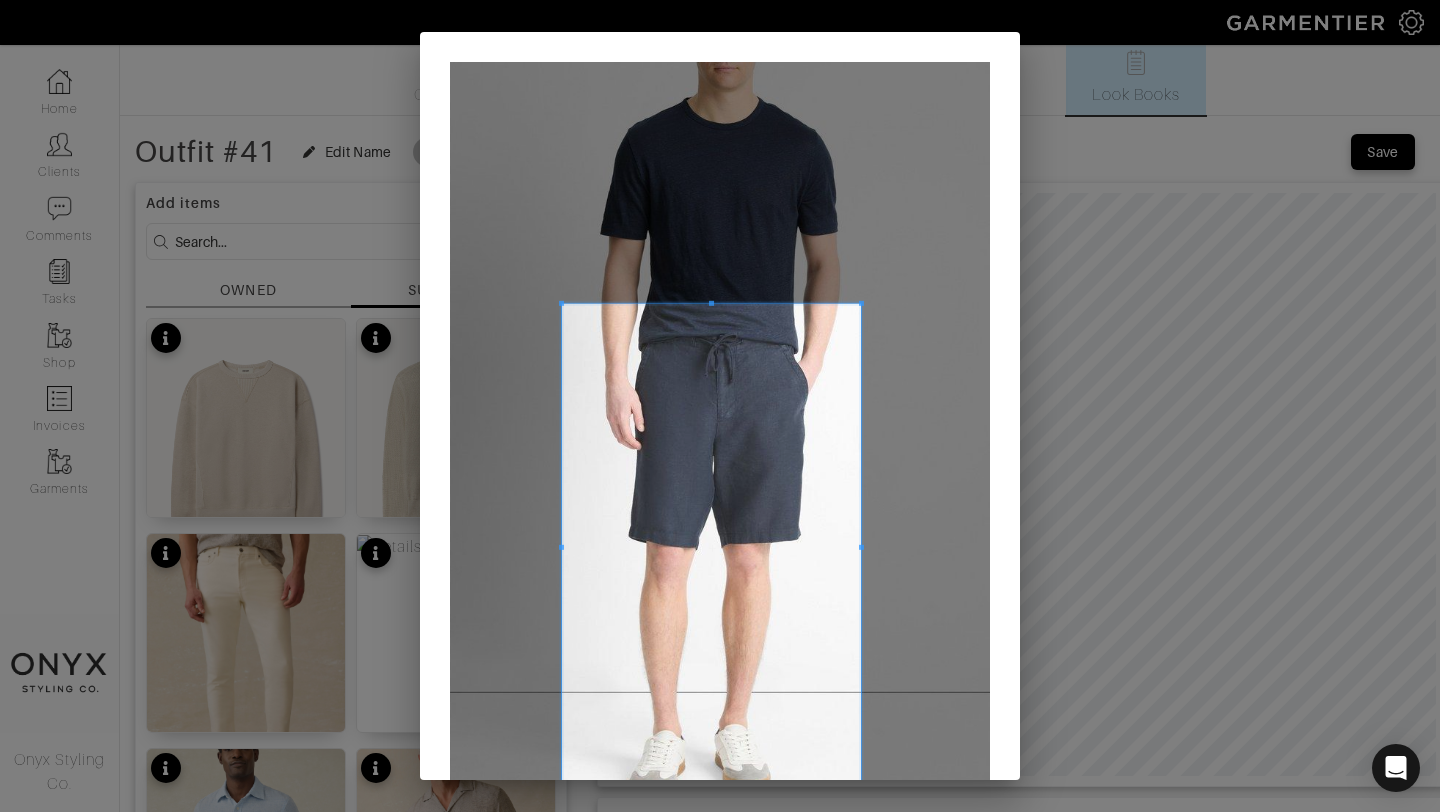 click at bounding box center [561, 548] 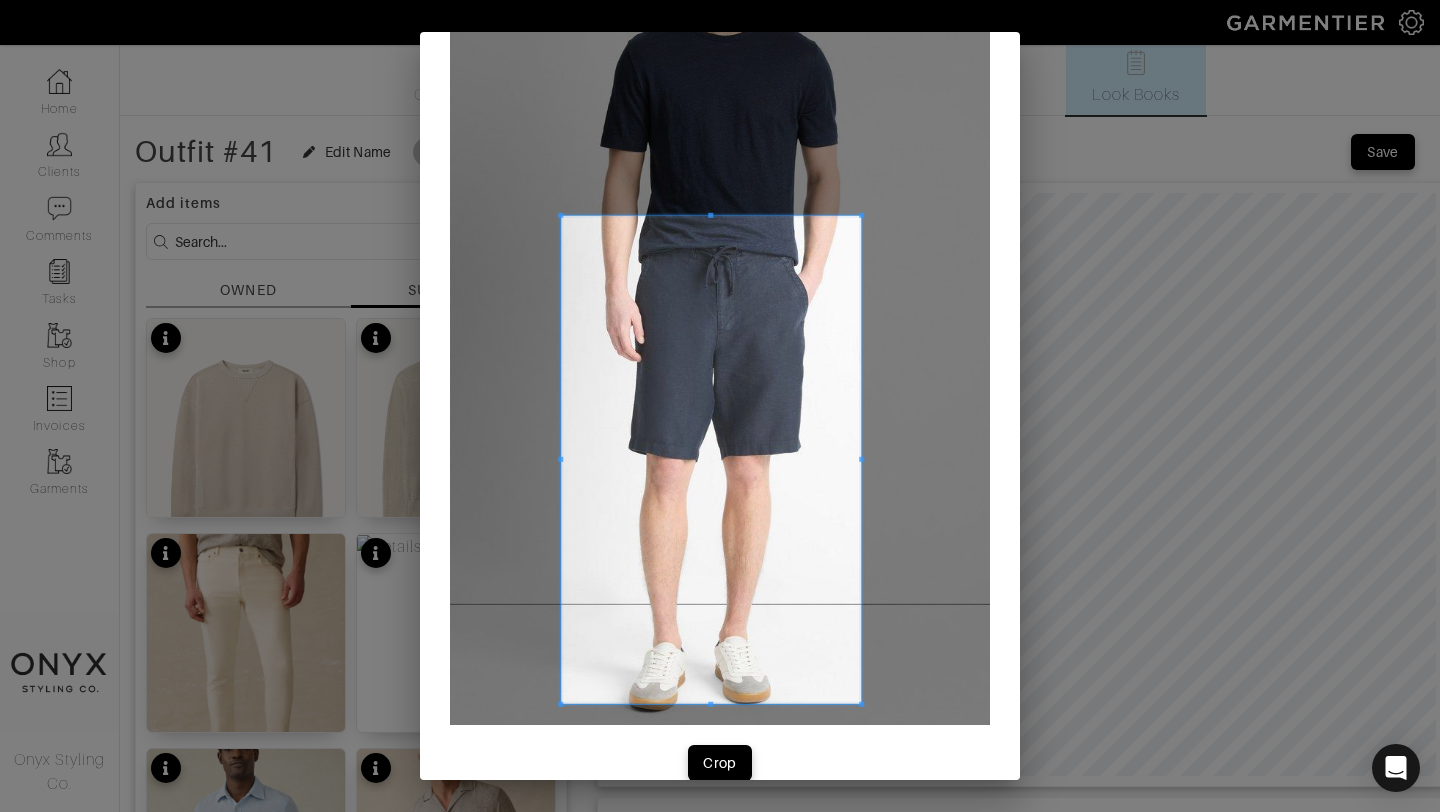 scroll, scrollTop: 81, scrollLeft: 0, axis: vertical 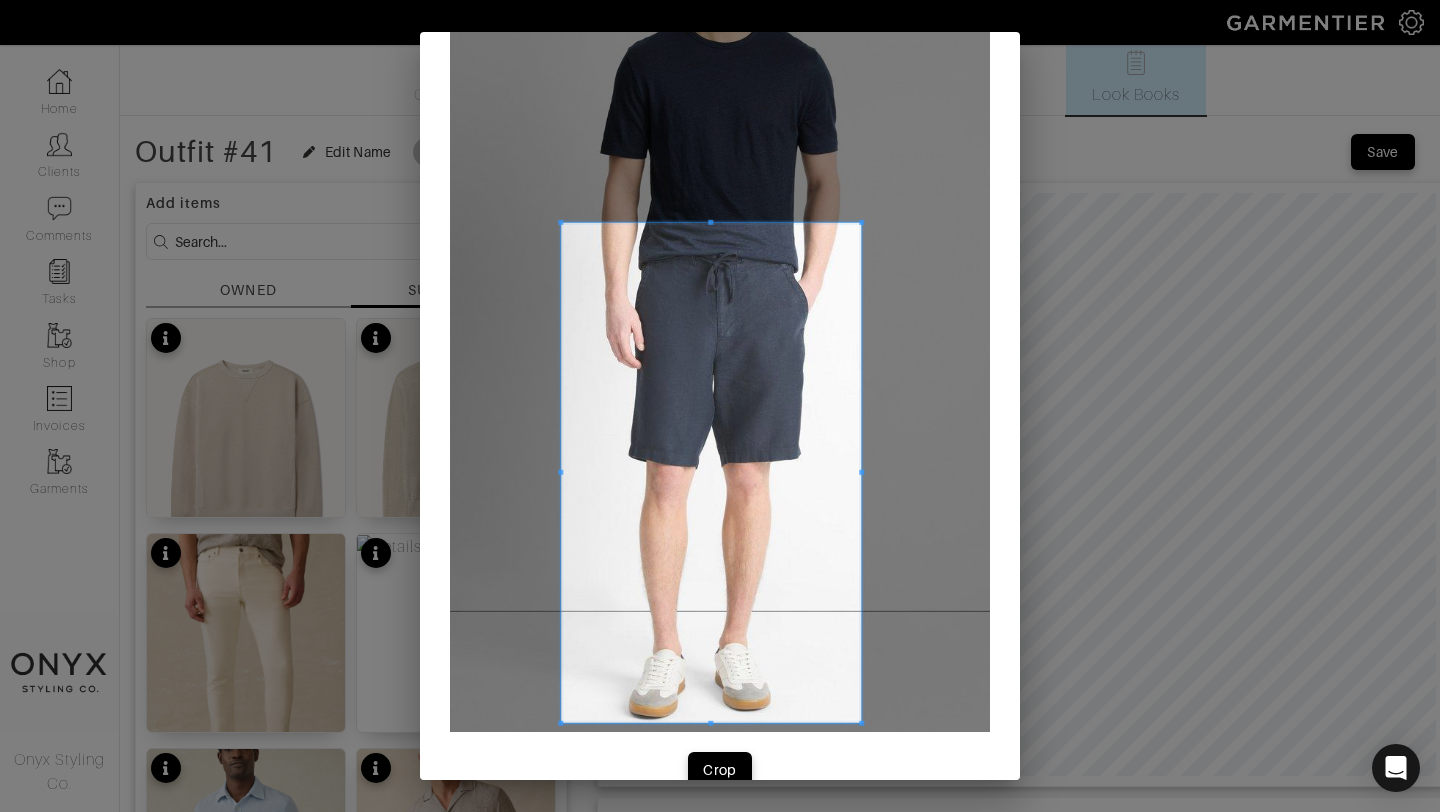 click at bounding box center (711, 723) 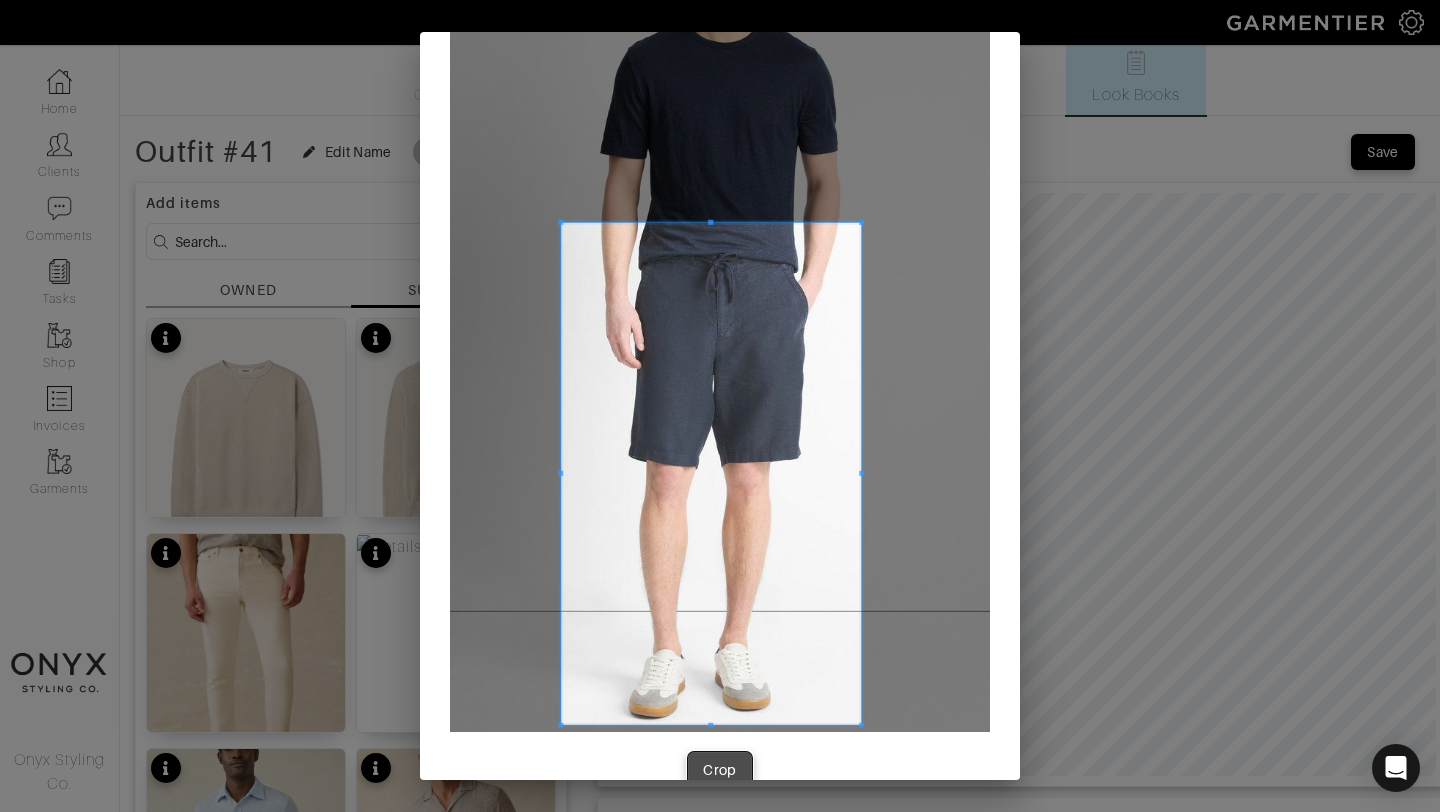 click on "Crop" at bounding box center (720, 770) 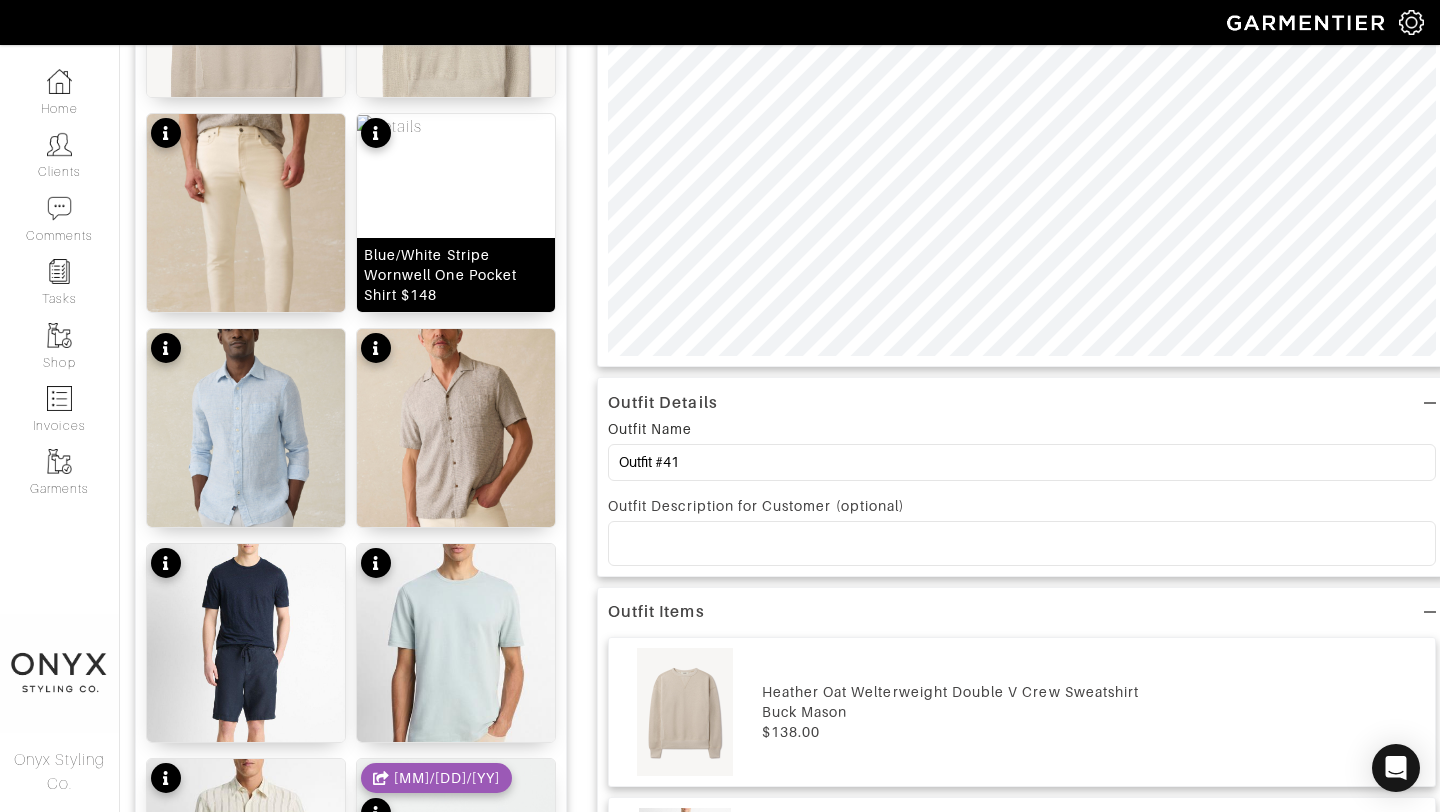 scroll, scrollTop: 0, scrollLeft: 0, axis: both 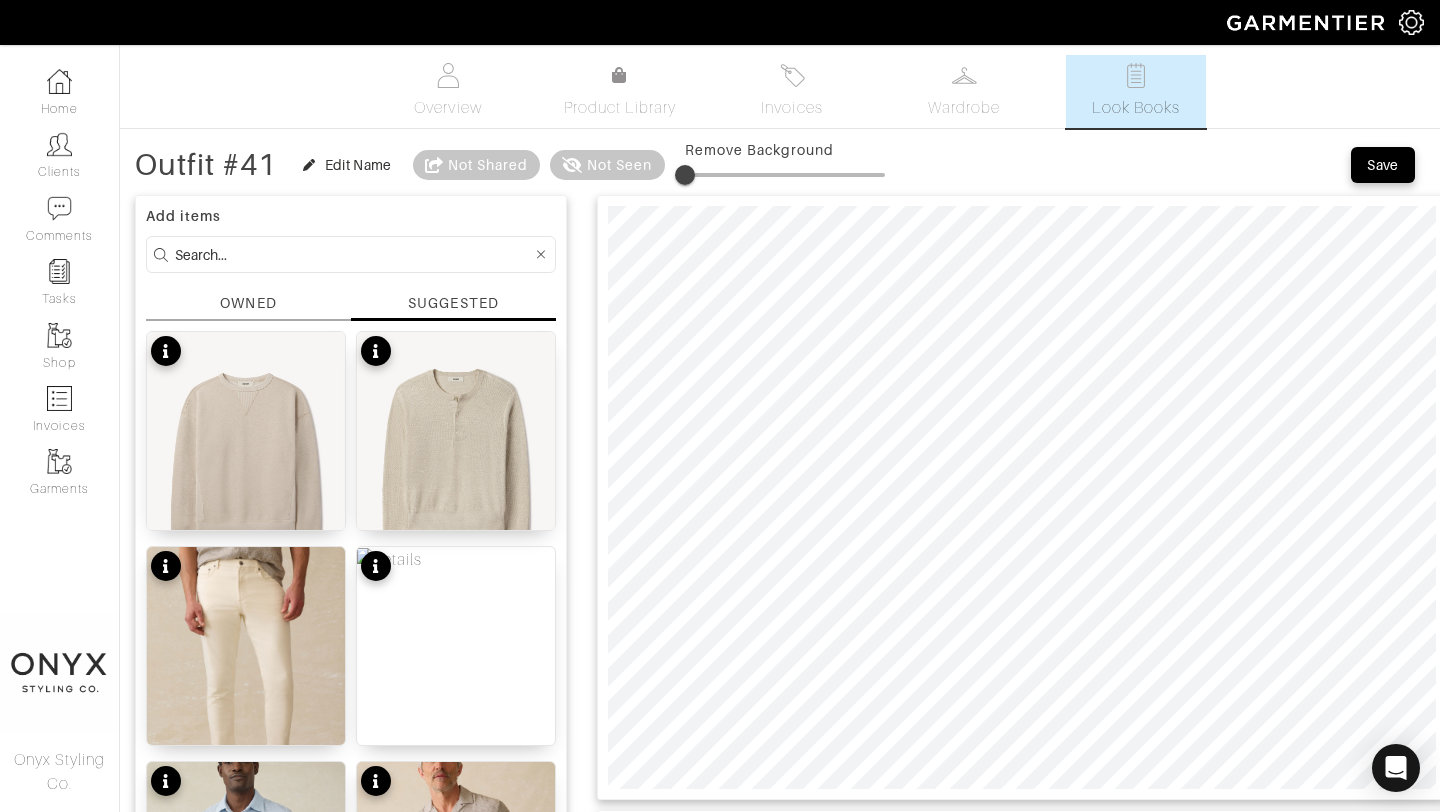 click on "Add items OWNED SUGGESTED Heather Oat Welterweight Double V Crew Sweatshirt   $138 Heather Oat Daybreak Knit Rower   $148 Stretch Terry 5-Pocket Pant - Egret   $198 Blue/White Stripe Wornwell One Pocket Shirt   $148 Laguna Linen Shirt - Light Blue Melange   $178 Short-Sleeve Breeze Camp Shirt - Stone Coast   $158 Hemp Drawstring Short   $228 Birdseye Jacquard Pima Cotton T-Shirt   $148 Mesa Stripe Hemp Short-Sleeve Shirt   $228 Asher Captoe Dress Shoes   $198 3/22/25 Pierce Leather Loafers   $275 3/22/25 Leather Classic Suit Belt   $195 3/22/25 Core Logo Beanie   $23 3/22/25 Classic Jersey Crew Neck Tee   $65 3/22/25 Graduate Tailored Jeans 34"   $215 3/22/25 Cashmere-Silk Sweater Polo   $180 3/22/25 Beige/Brown Herringbone McCown Wool Blazer | Men's Jackets \u0026 Outerwear | J.McLaughlin   $598 3/22/25 No product name Captain StormKing® | Tobacco   $199 3/22/25 Flannel-Lined Waxed Trucker Jacket   $298 Alston Leather Penny Loafers   $178 3/22/25 No product name Herringbone Cashmere Scarf   $158 3/22/25" at bounding box center (351, 1684) 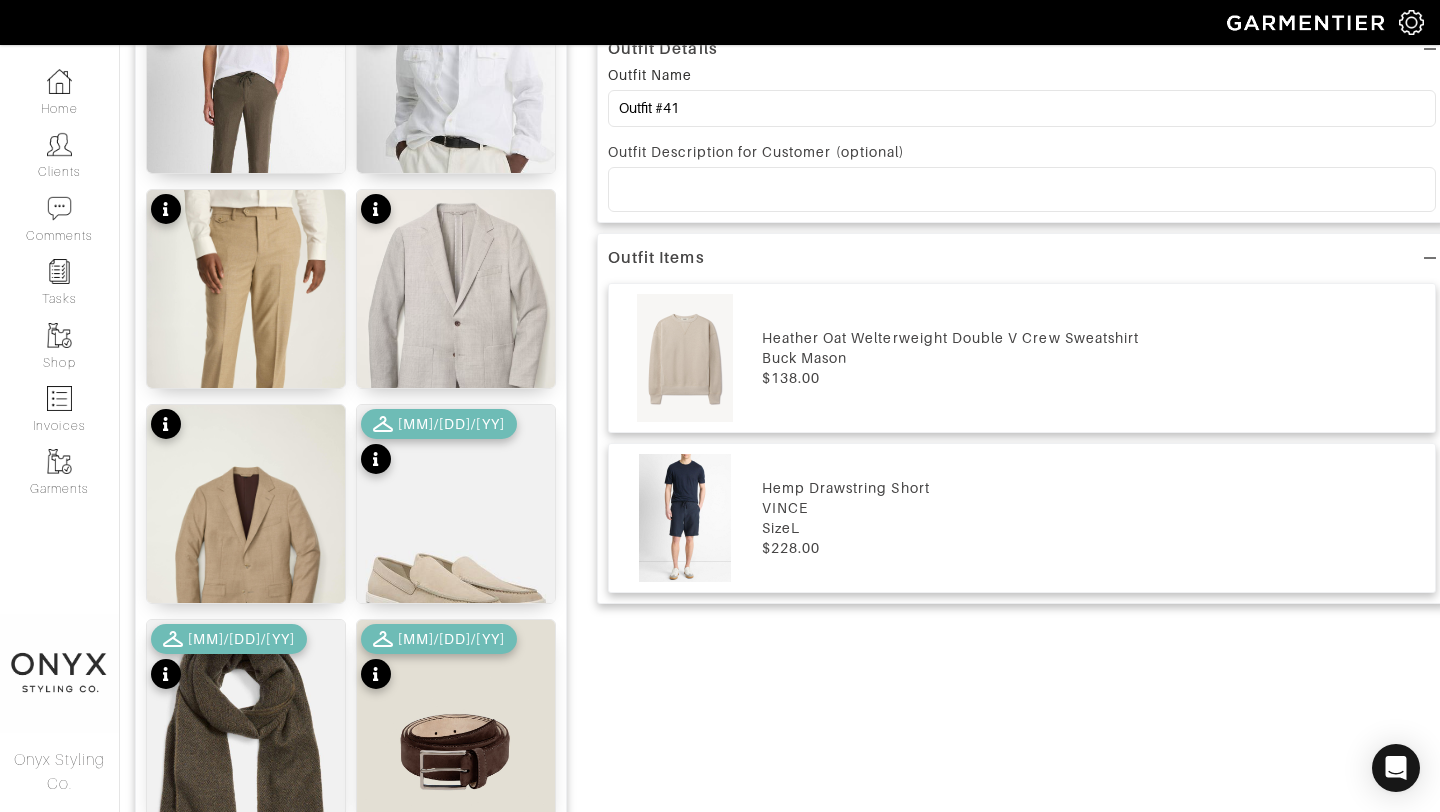 scroll, scrollTop: 789, scrollLeft: 0, axis: vertical 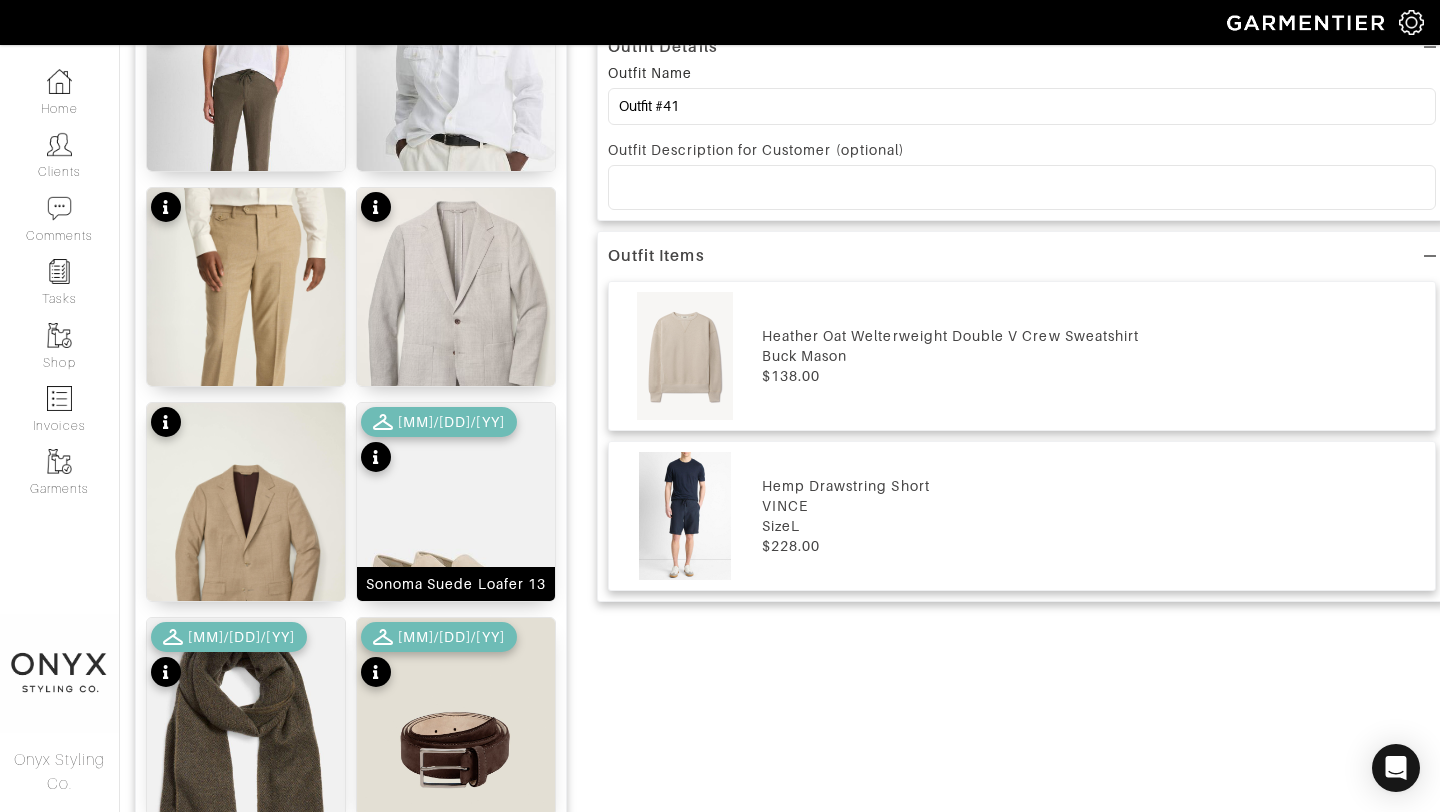 click at bounding box center [456, 540] 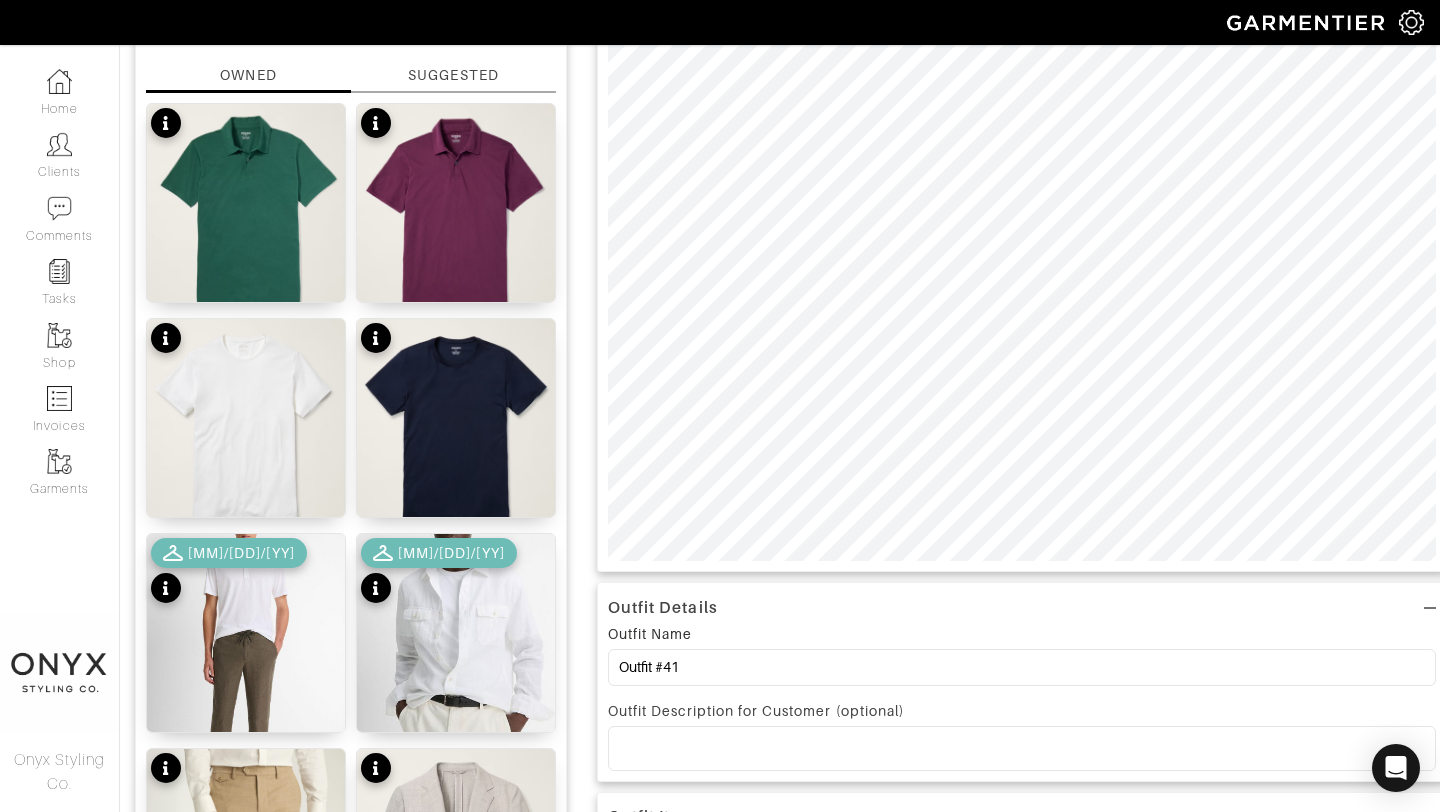 scroll, scrollTop: 0, scrollLeft: 0, axis: both 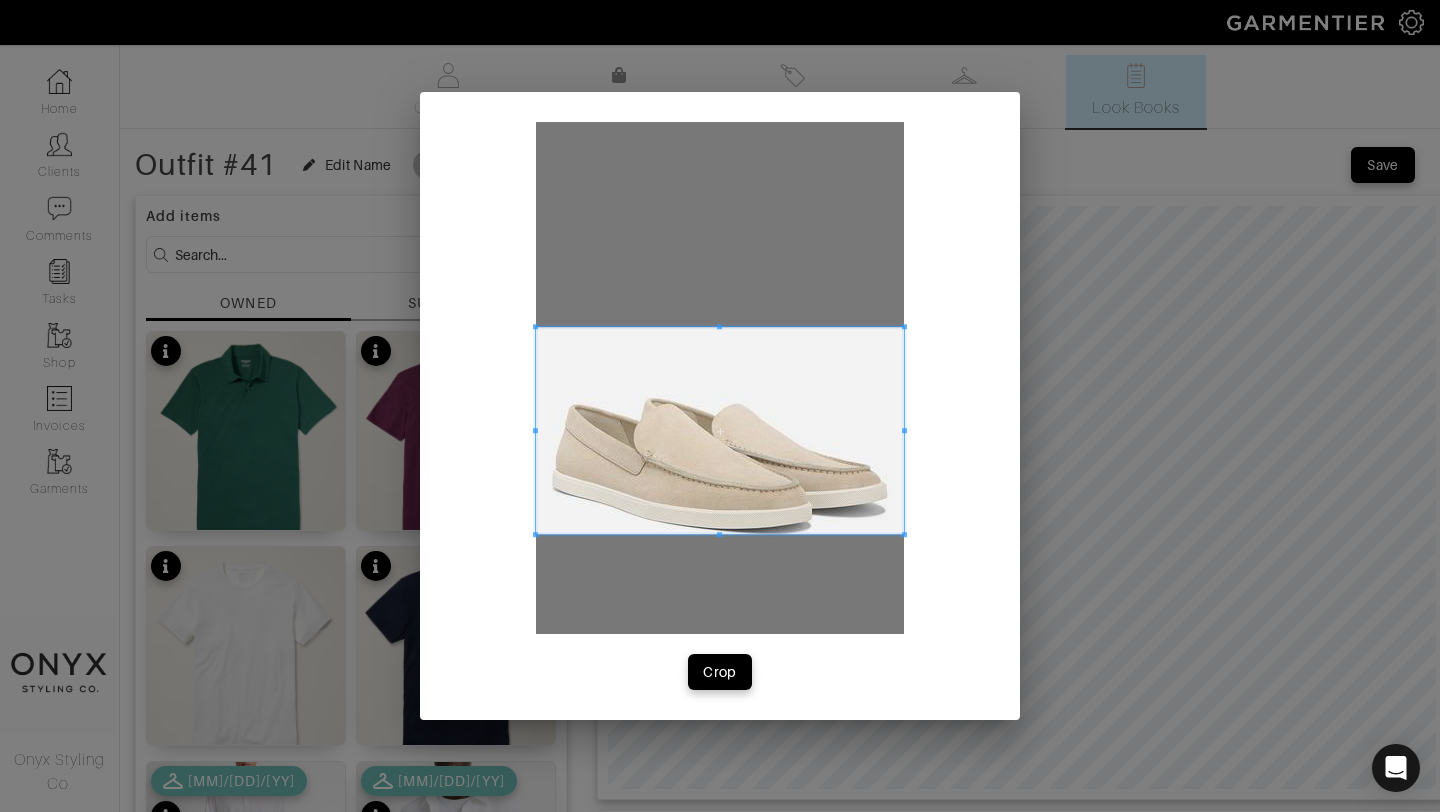 click at bounding box center [720, 430] 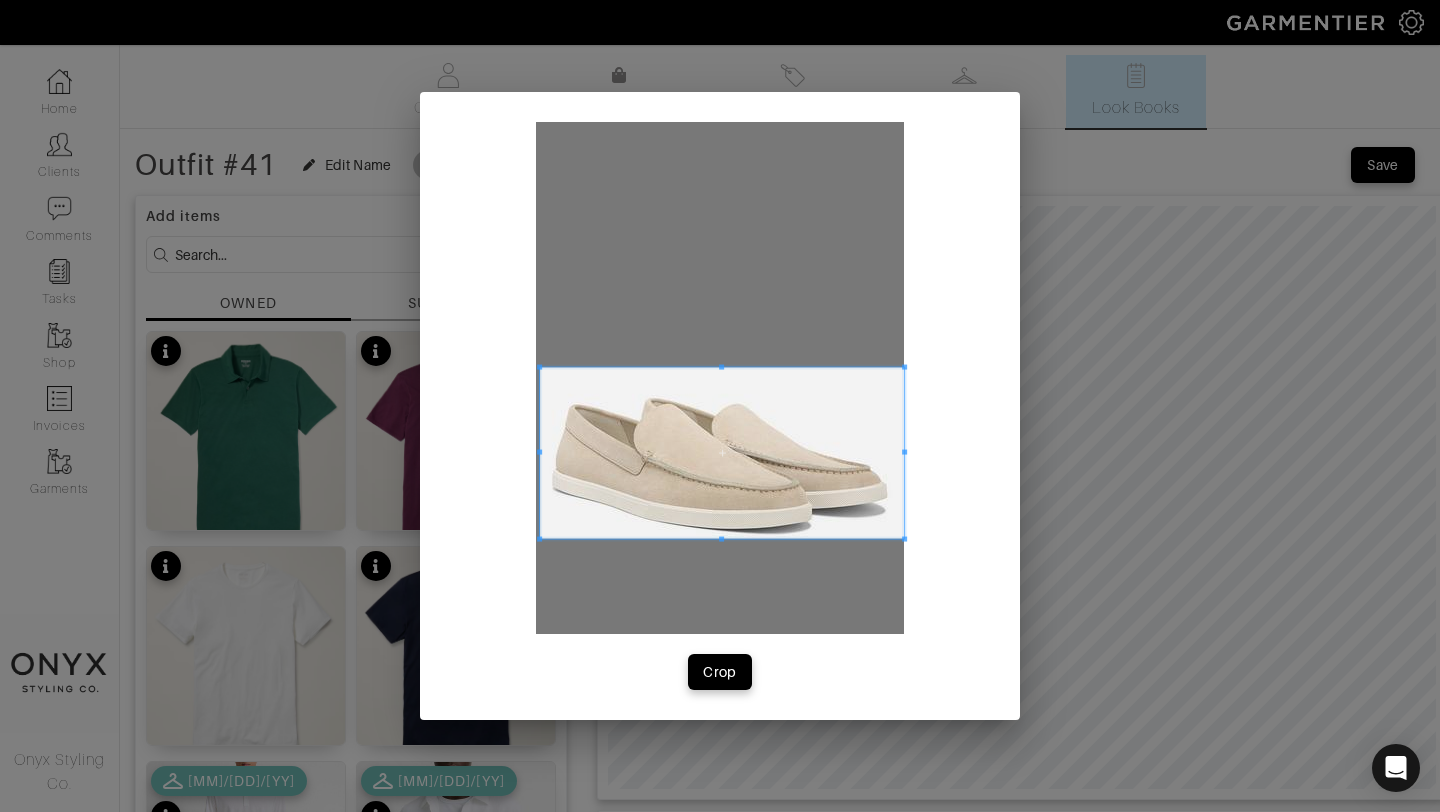 click at bounding box center [539, 367] 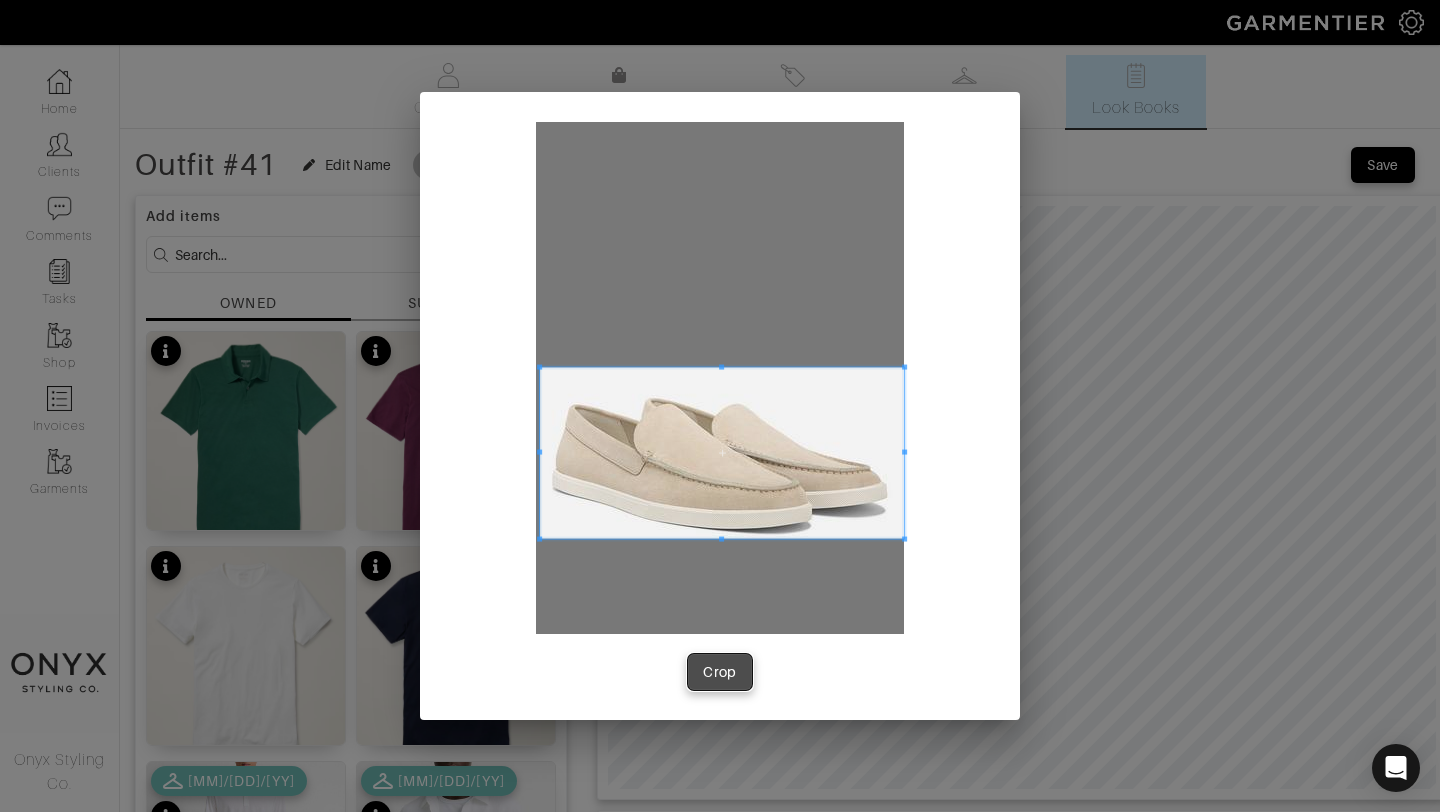 click on "Crop" at bounding box center (720, 672) 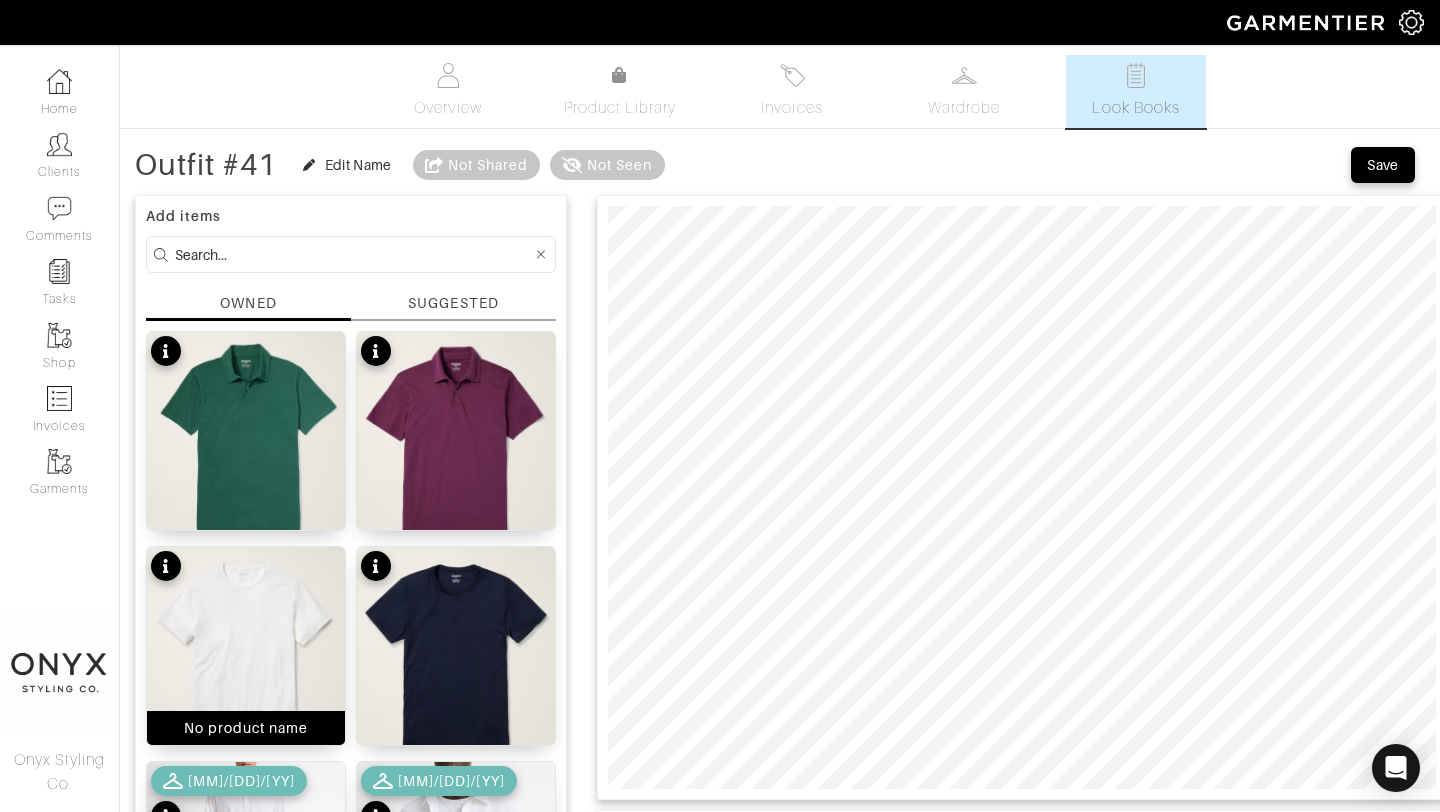 click at bounding box center [246, 657] 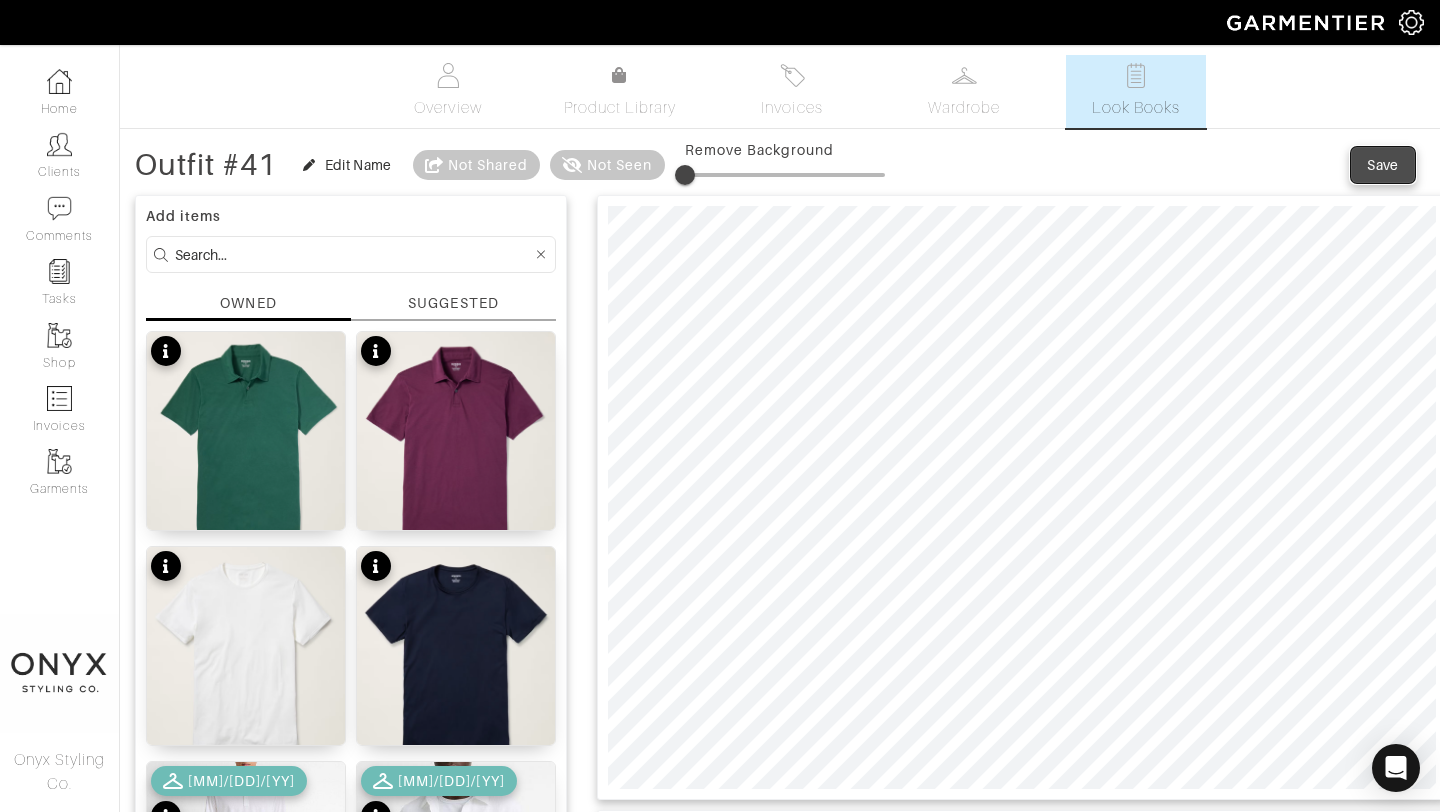 click on "Save" at bounding box center (1383, 165) 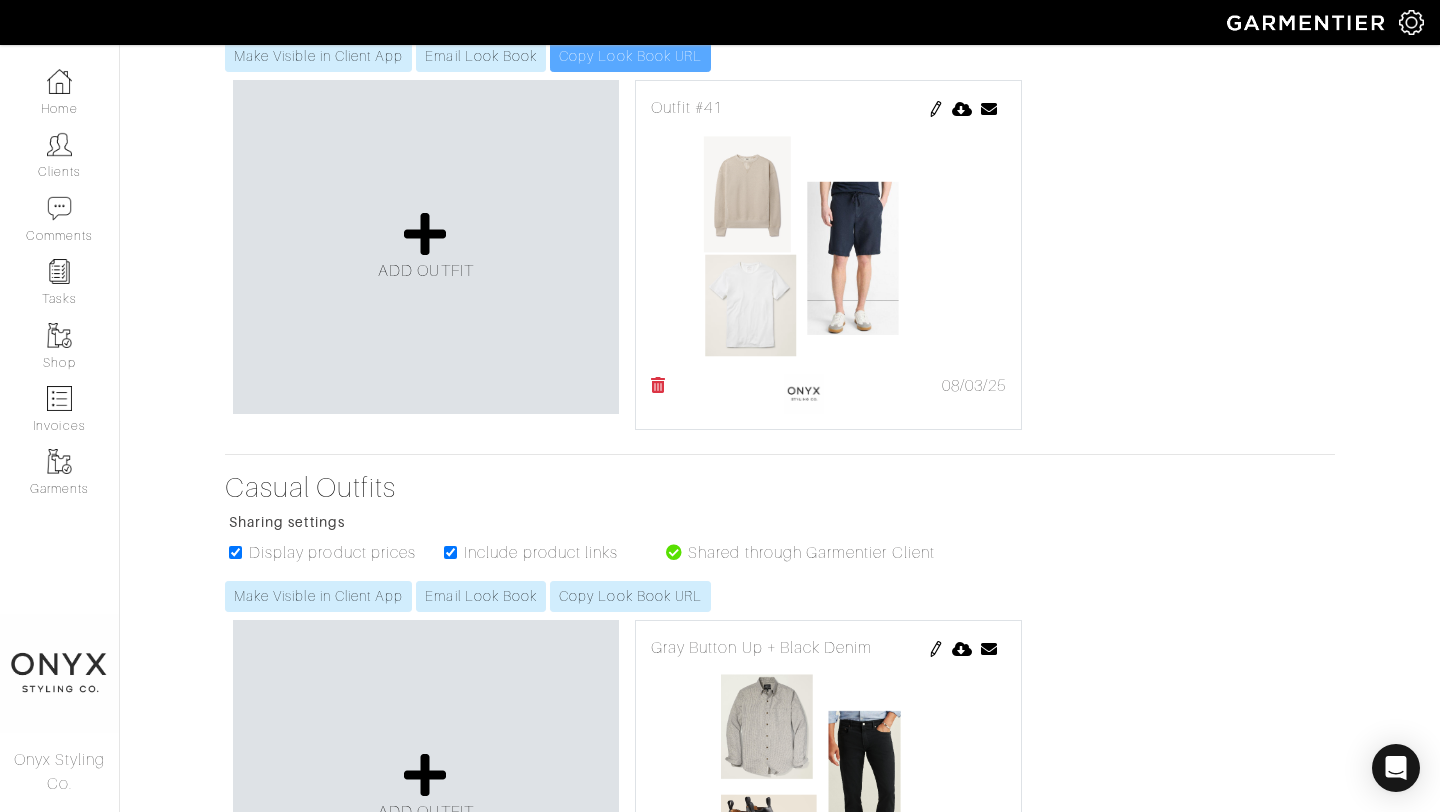 scroll, scrollTop: 322, scrollLeft: 0, axis: vertical 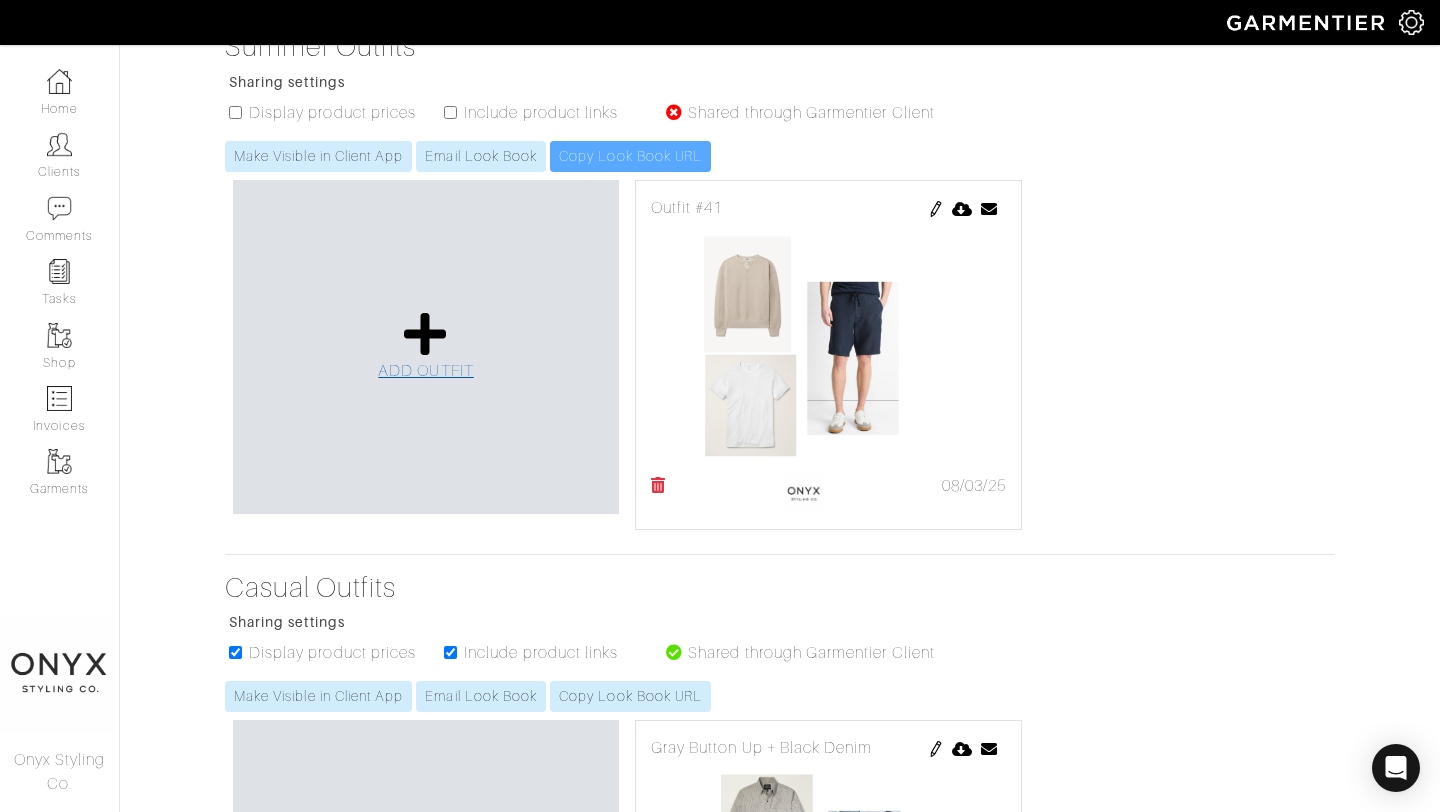 click at bounding box center [425, 334] 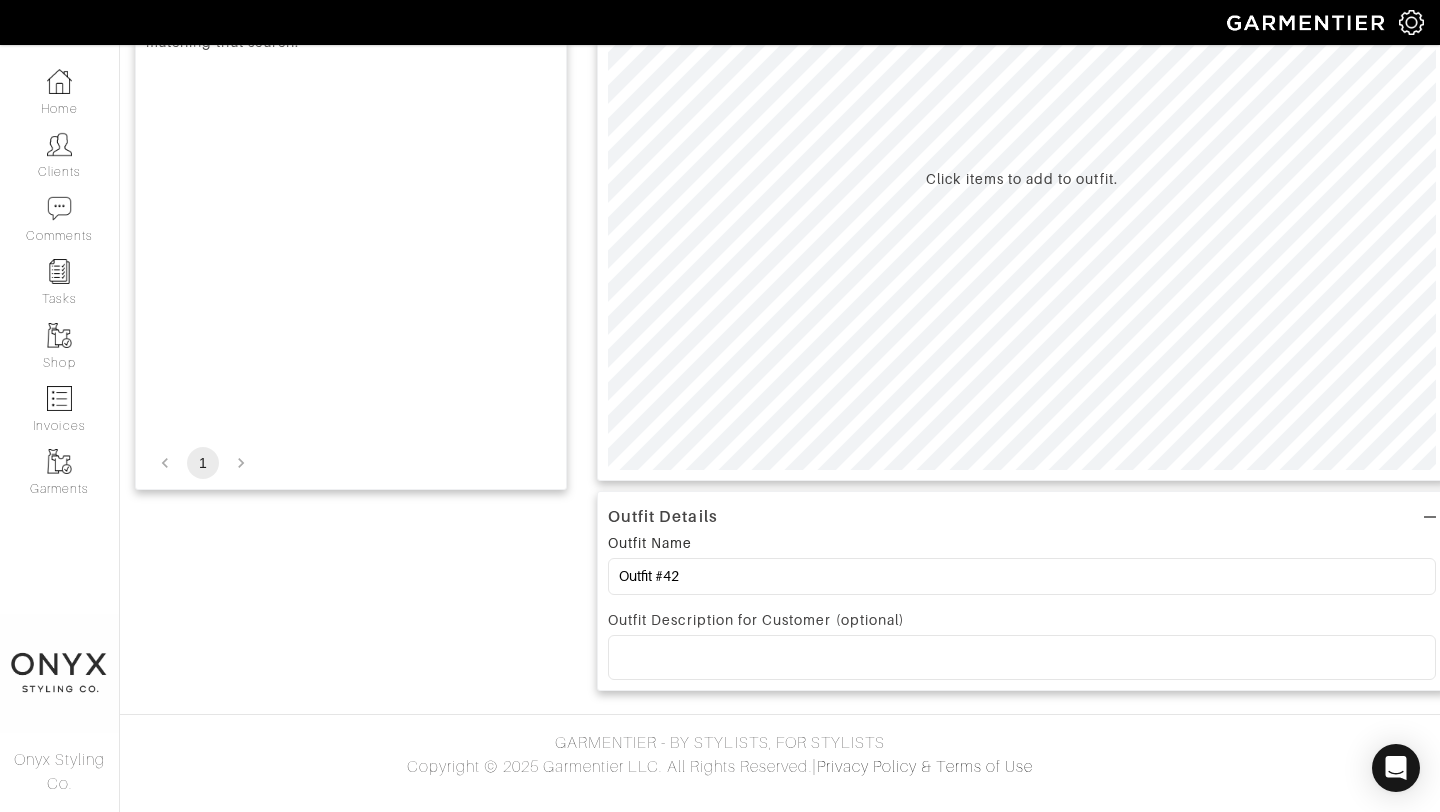 scroll, scrollTop: 0, scrollLeft: 0, axis: both 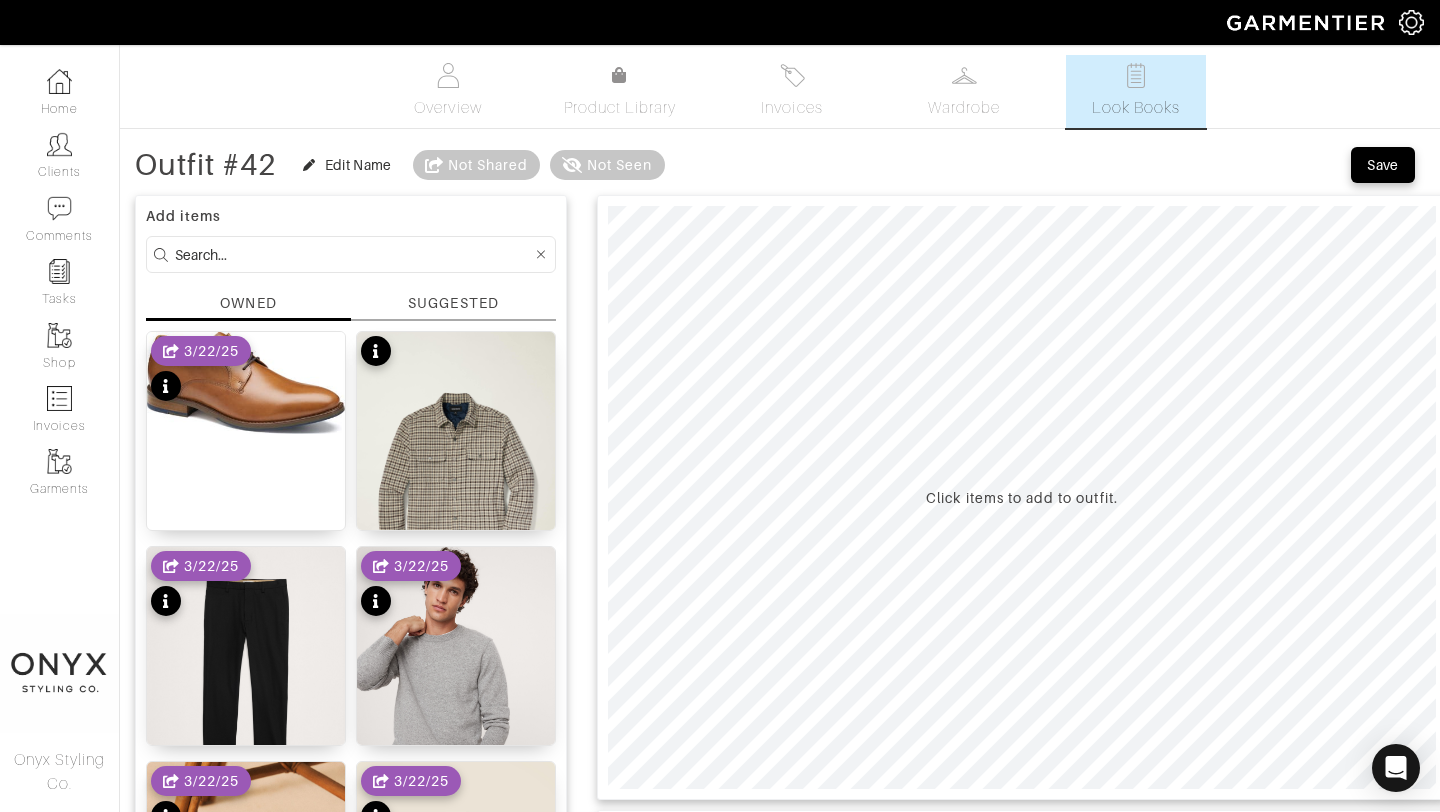 click on "SUGGESTED" at bounding box center (453, 303) 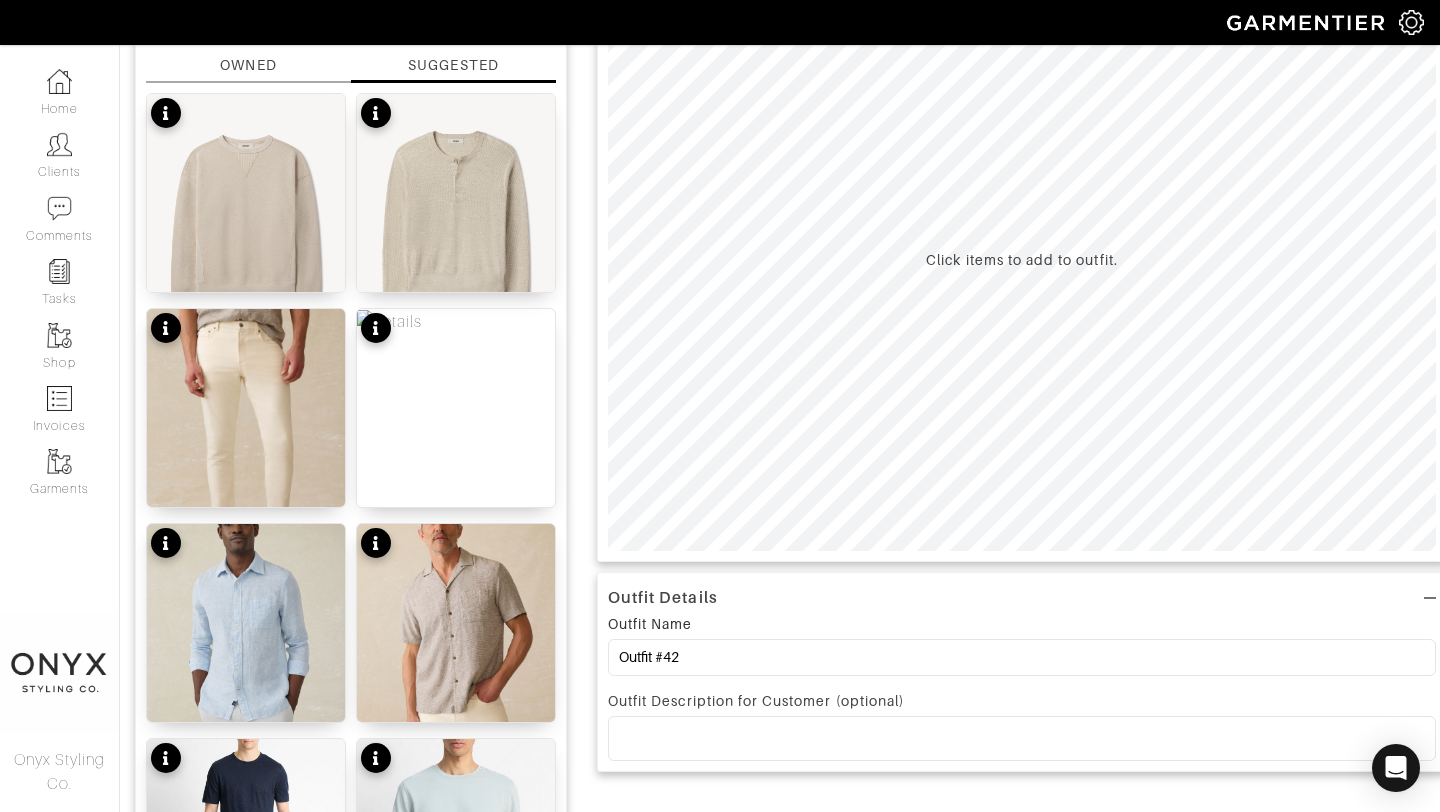 scroll, scrollTop: 256, scrollLeft: 0, axis: vertical 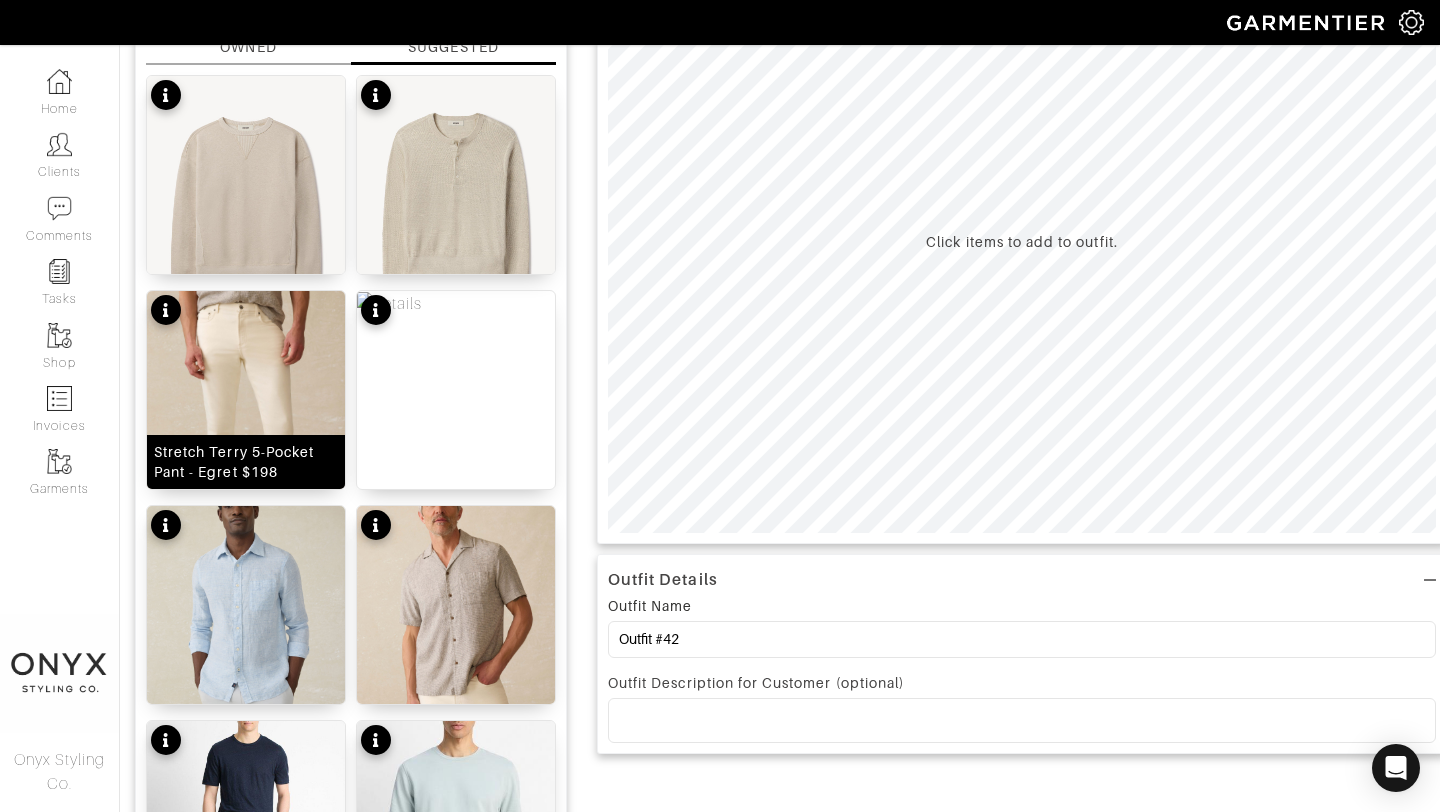 click at bounding box center [246, 423] 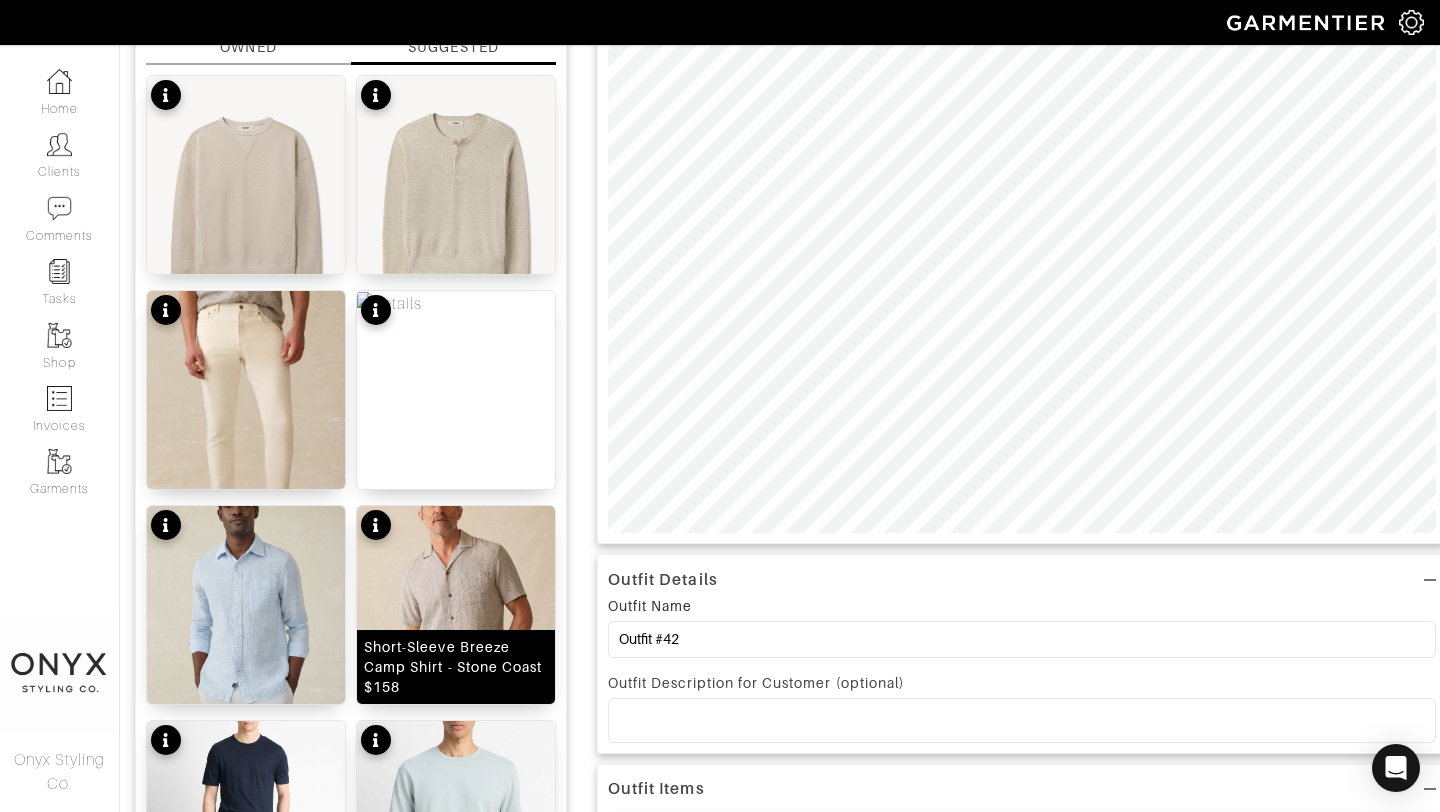 click at bounding box center (456, 605) 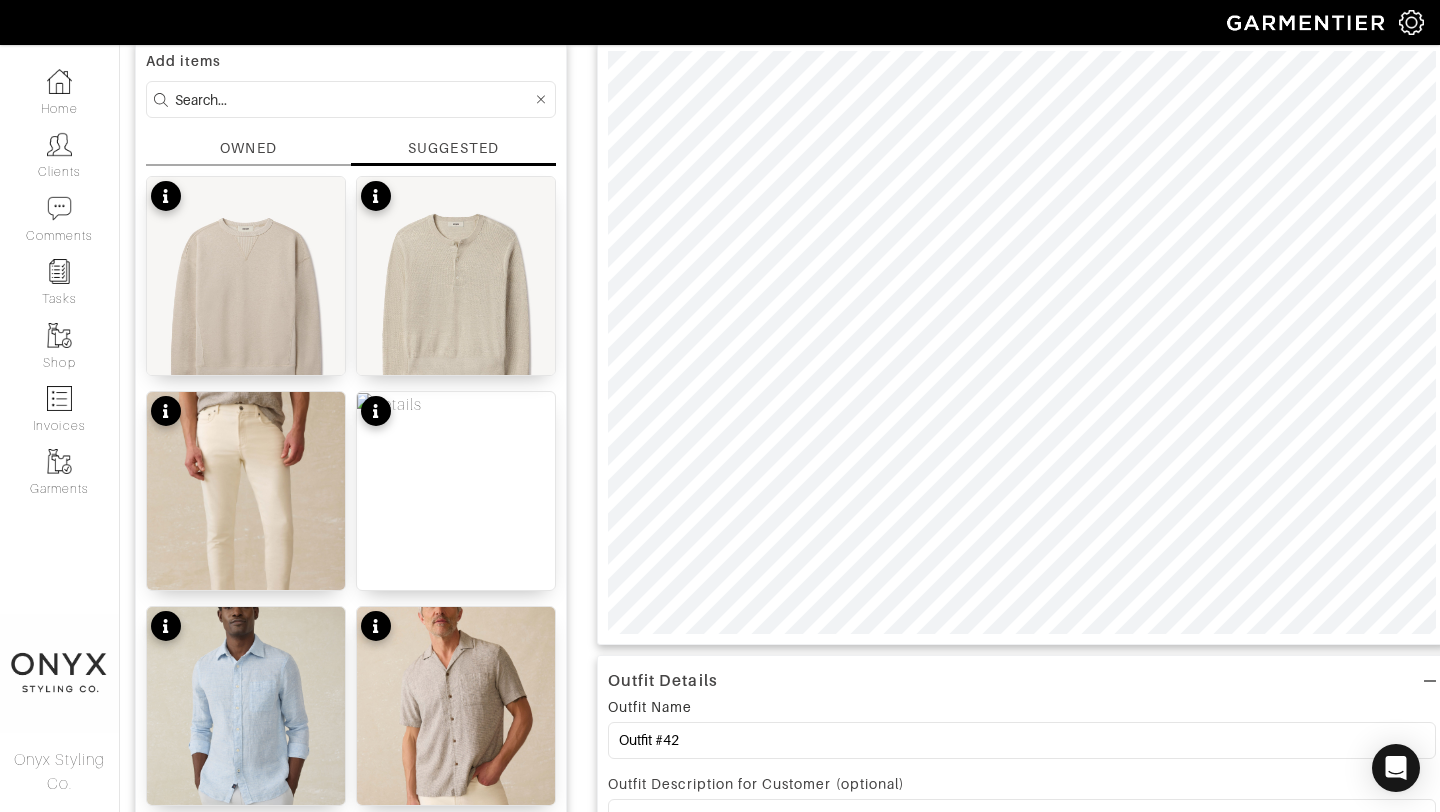 scroll, scrollTop: 0, scrollLeft: 0, axis: both 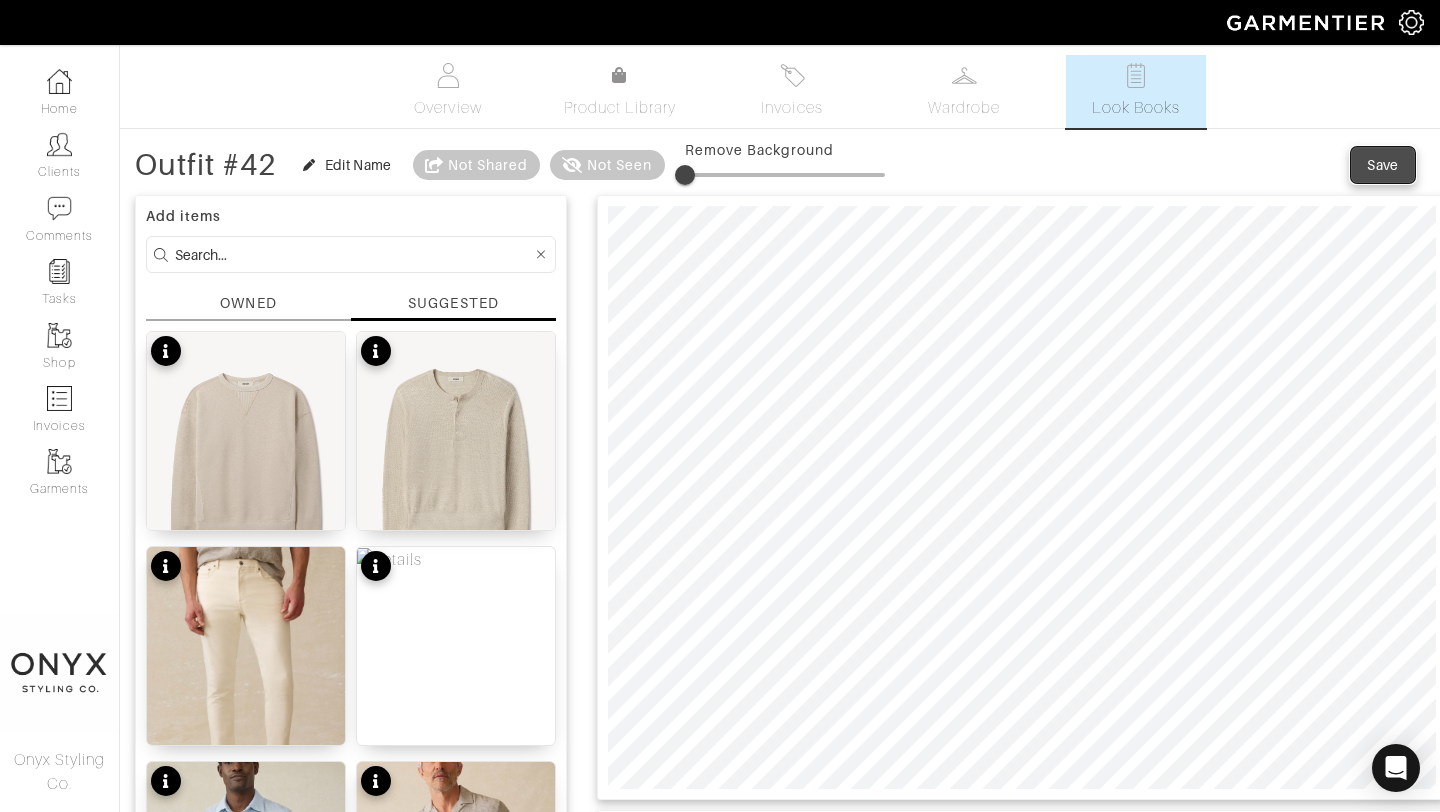 click on "Save" at bounding box center (1383, 165) 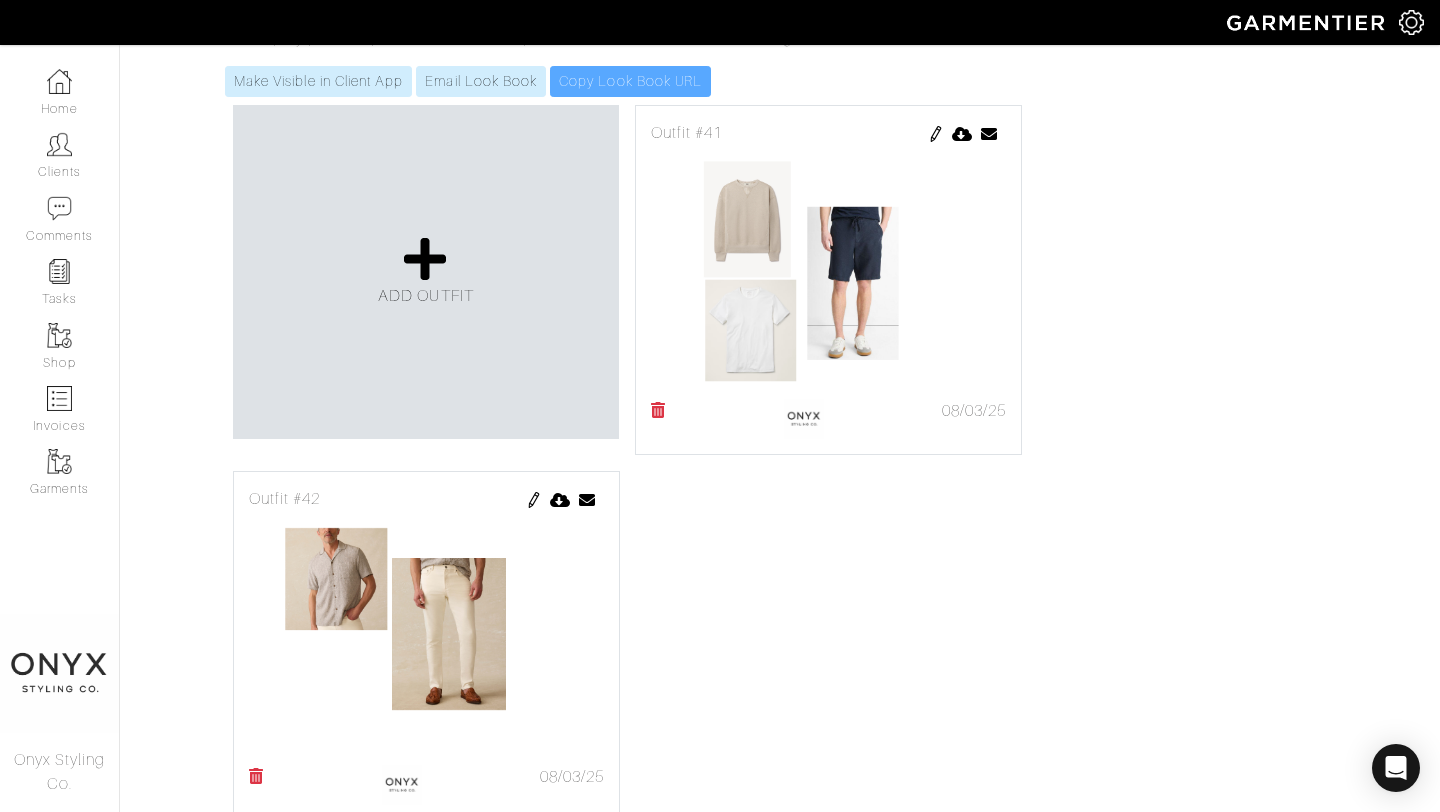 scroll, scrollTop: 341, scrollLeft: 0, axis: vertical 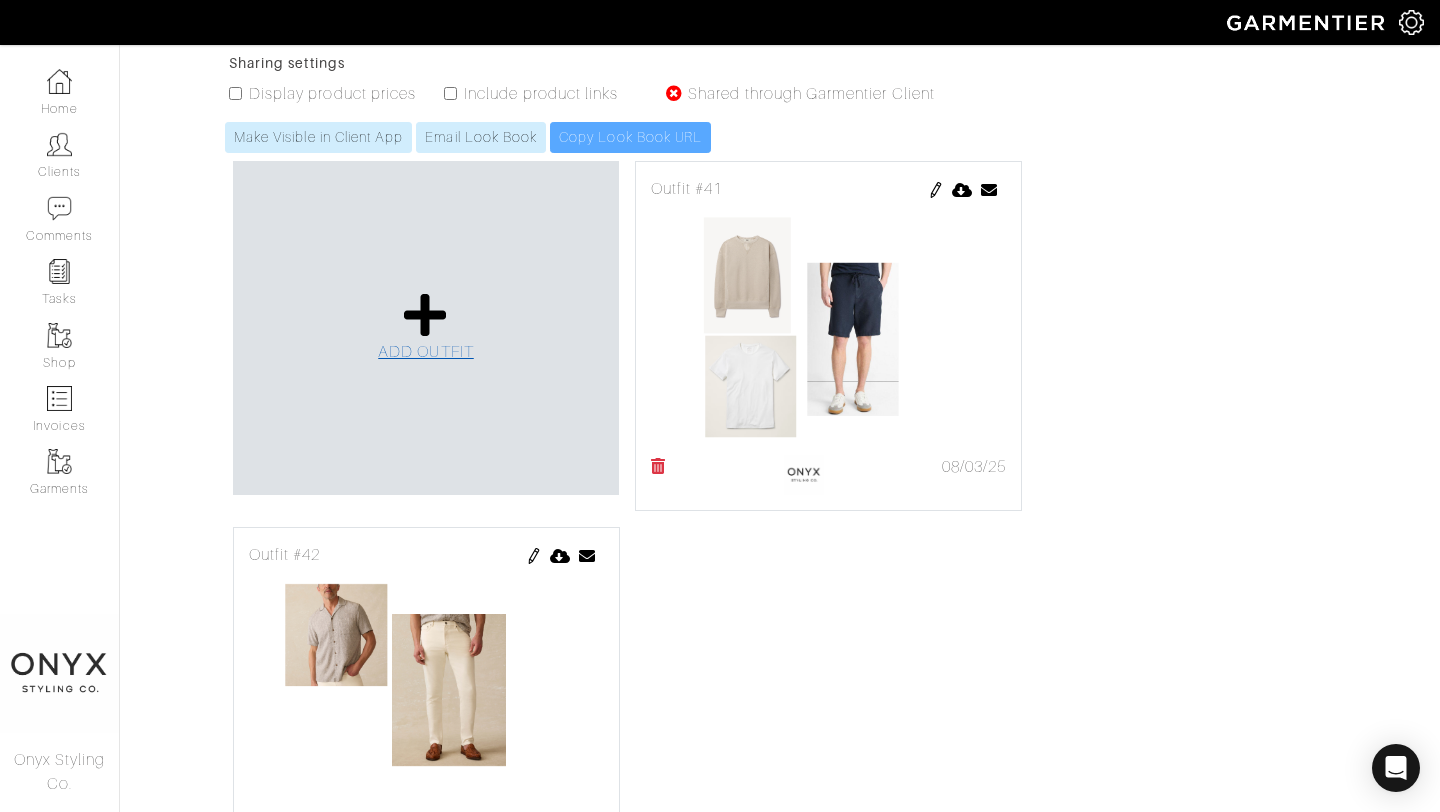 click at bounding box center [425, 315] 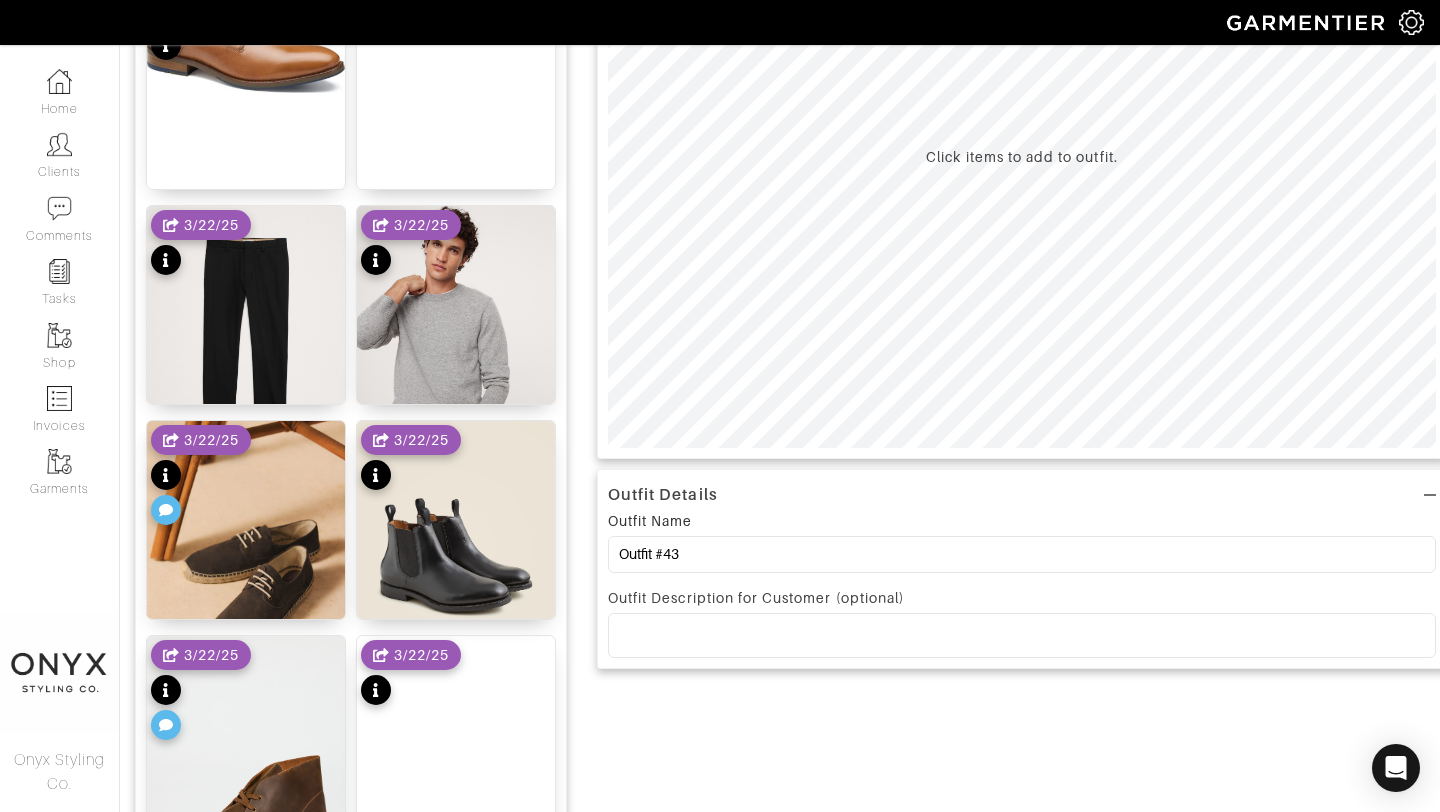 scroll, scrollTop: 0, scrollLeft: 0, axis: both 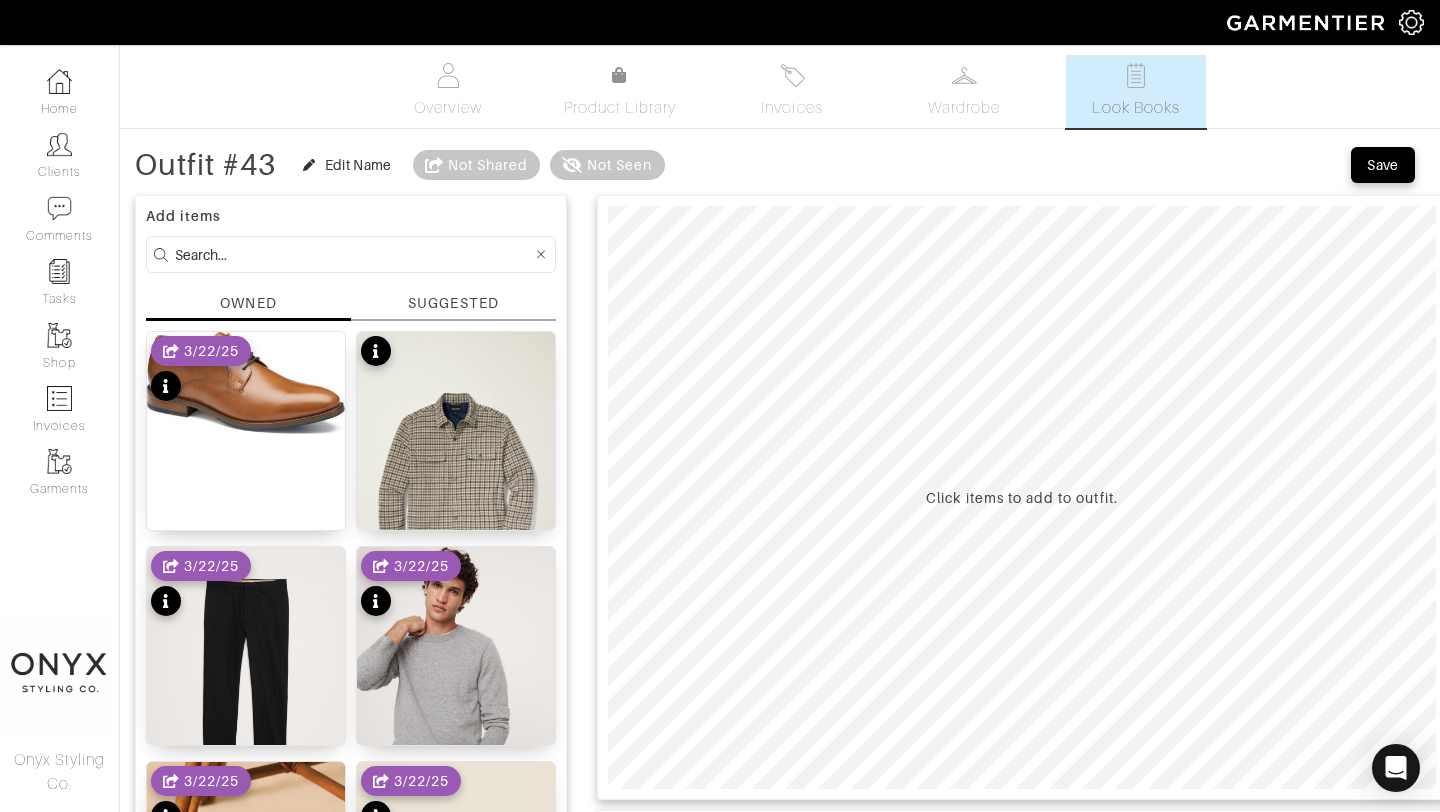 click on "SUGGESTED" at bounding box center [453, 303] 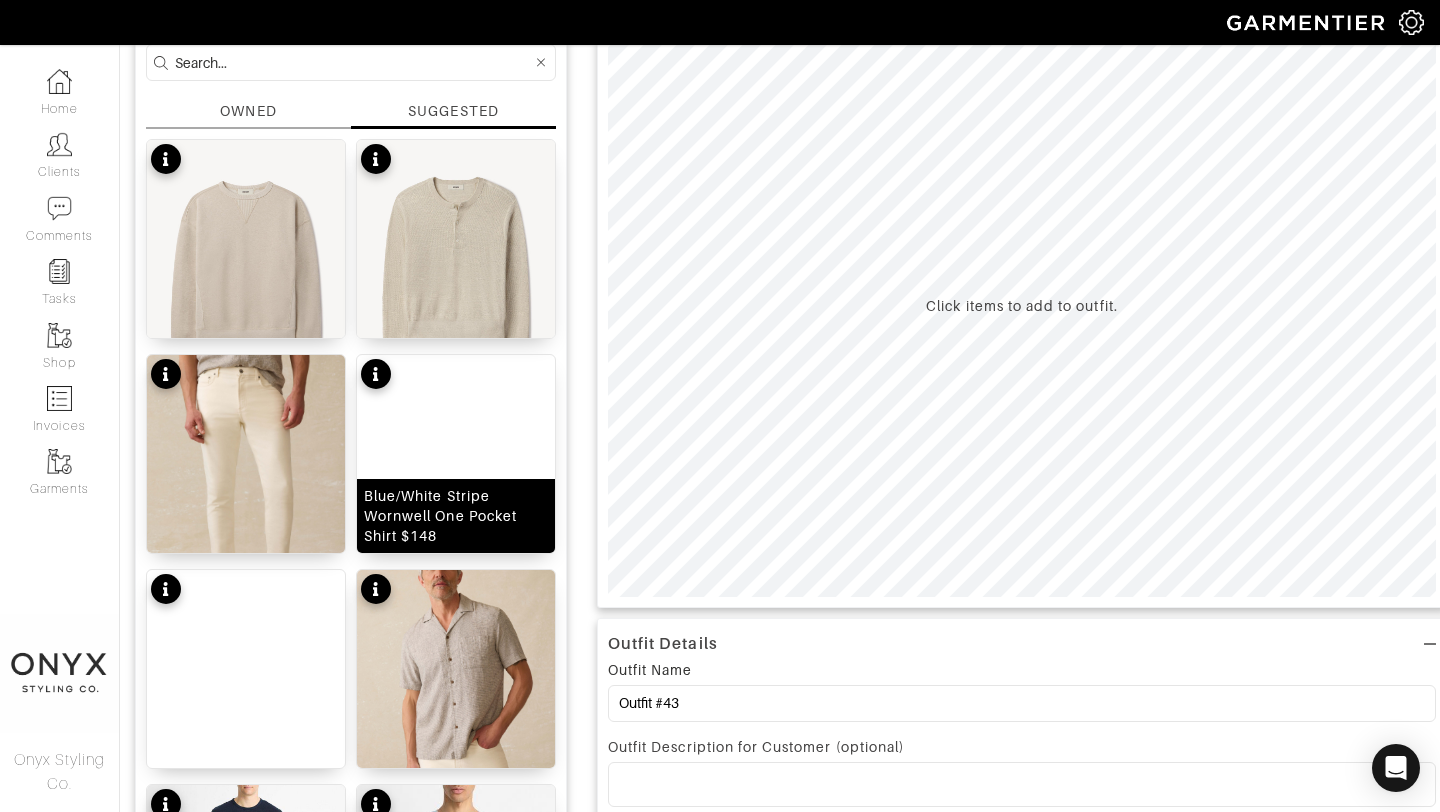 scroll, scrollTop: 0, scrollLeft: 0, axis: both 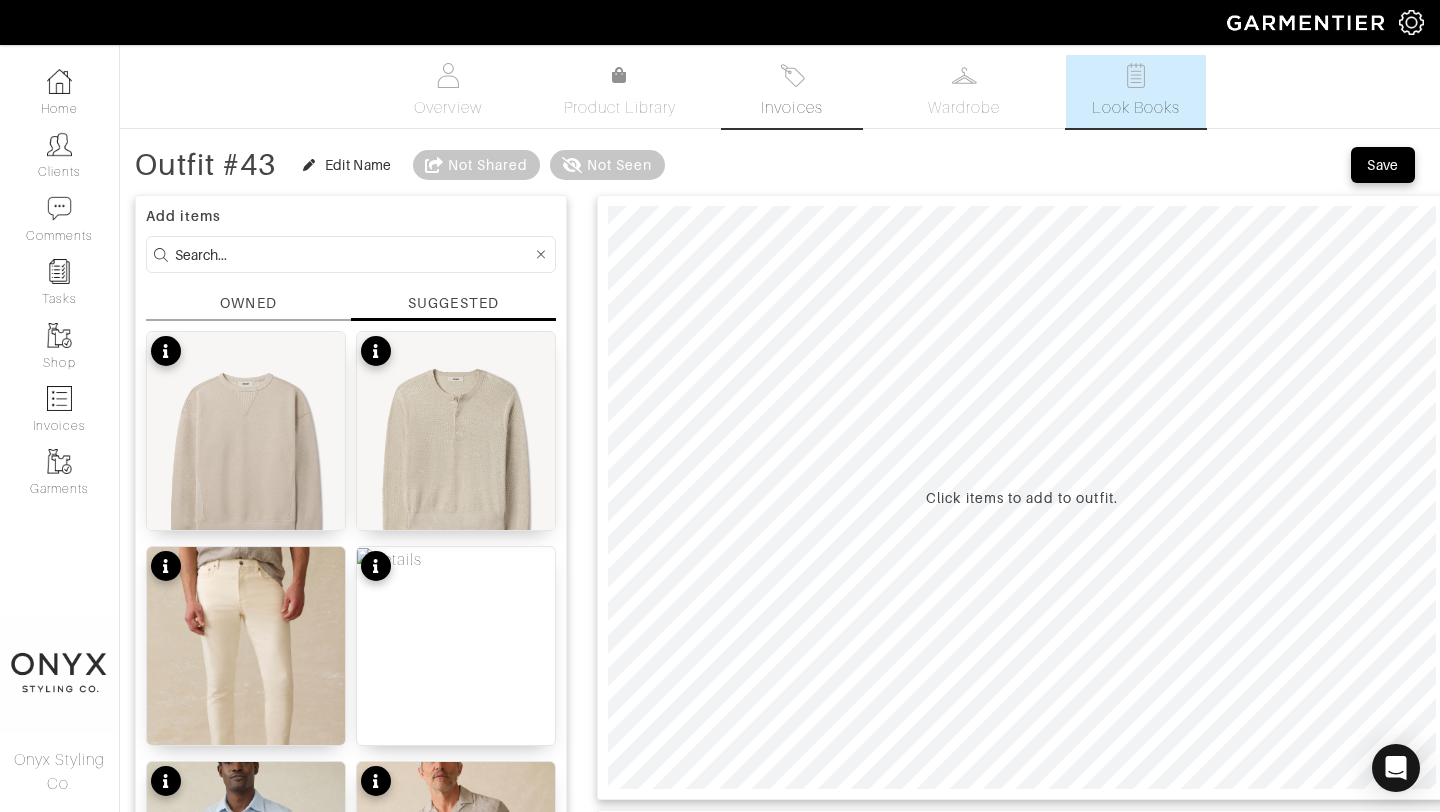 click on "Invoices" at bounding box center (792, 91) 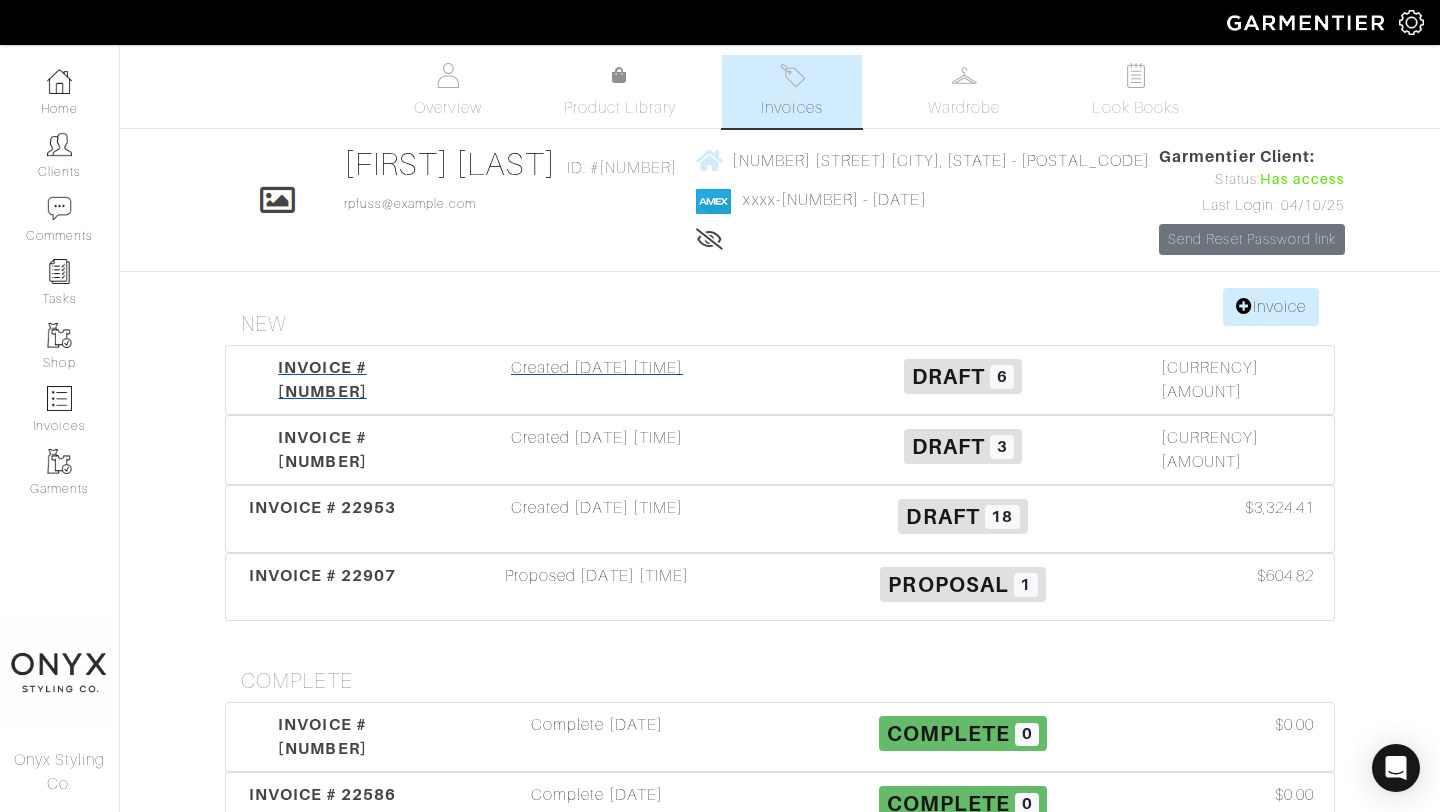 click on "Created 08/02/25 08:05PM" at bounding box center (597, 380) 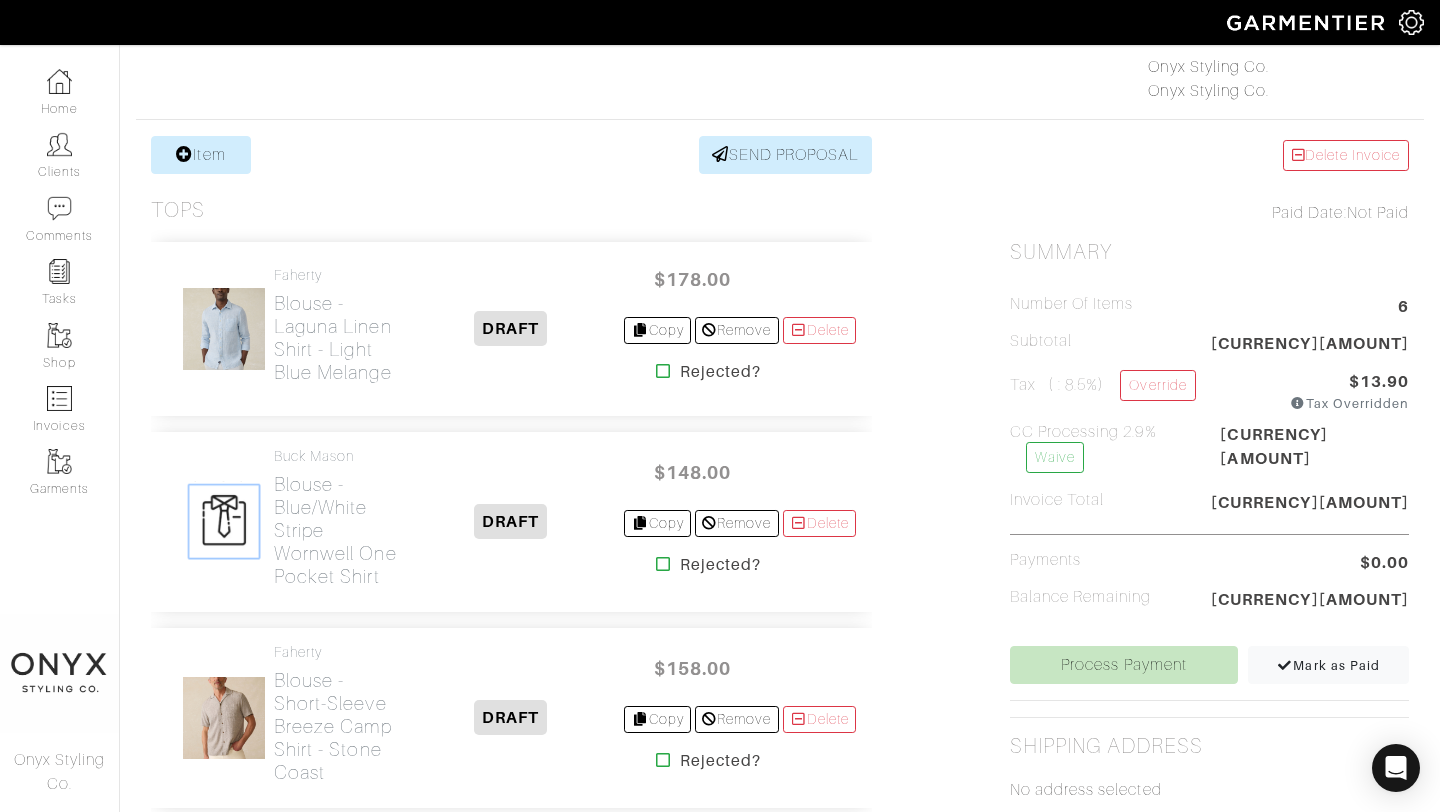 scroll, scrollTop: 414, scrollLeft: 0, axis: vertical 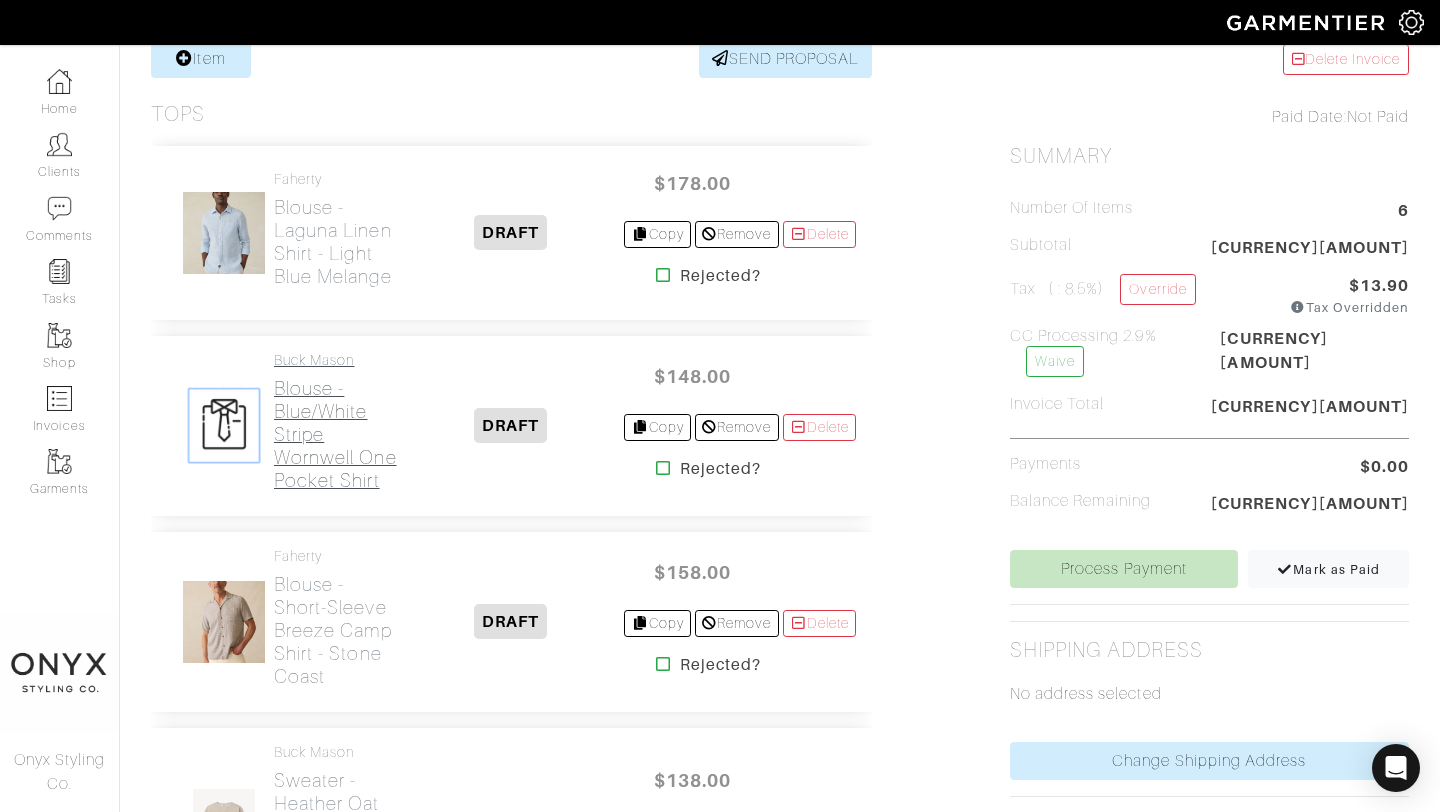 click on "Blouse -
Blue/White Stripe Wornwell One Pocket Shirt" at bounding box center (335, 434) 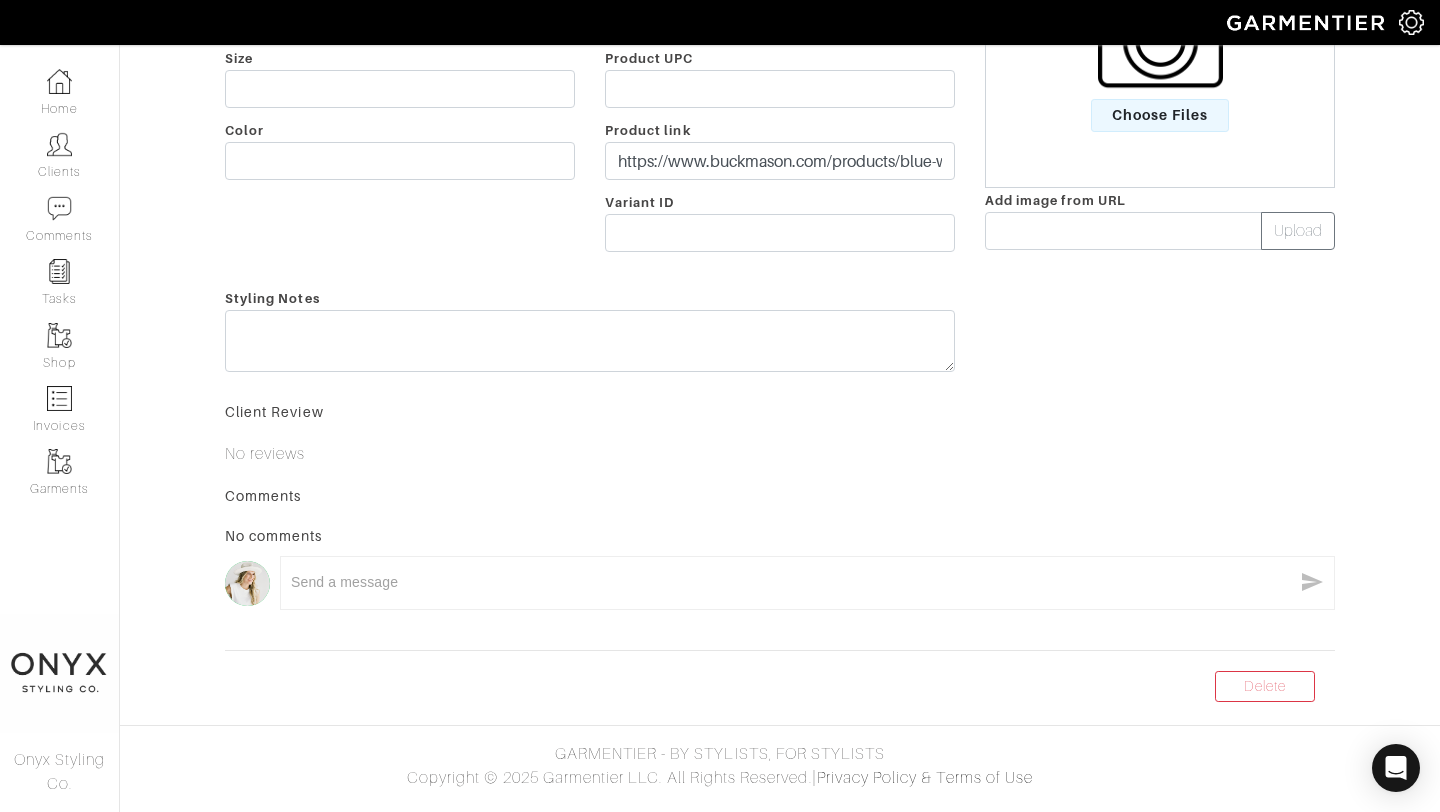 scroll, scrollTop: 0, scrollLeft: 0, axis: both 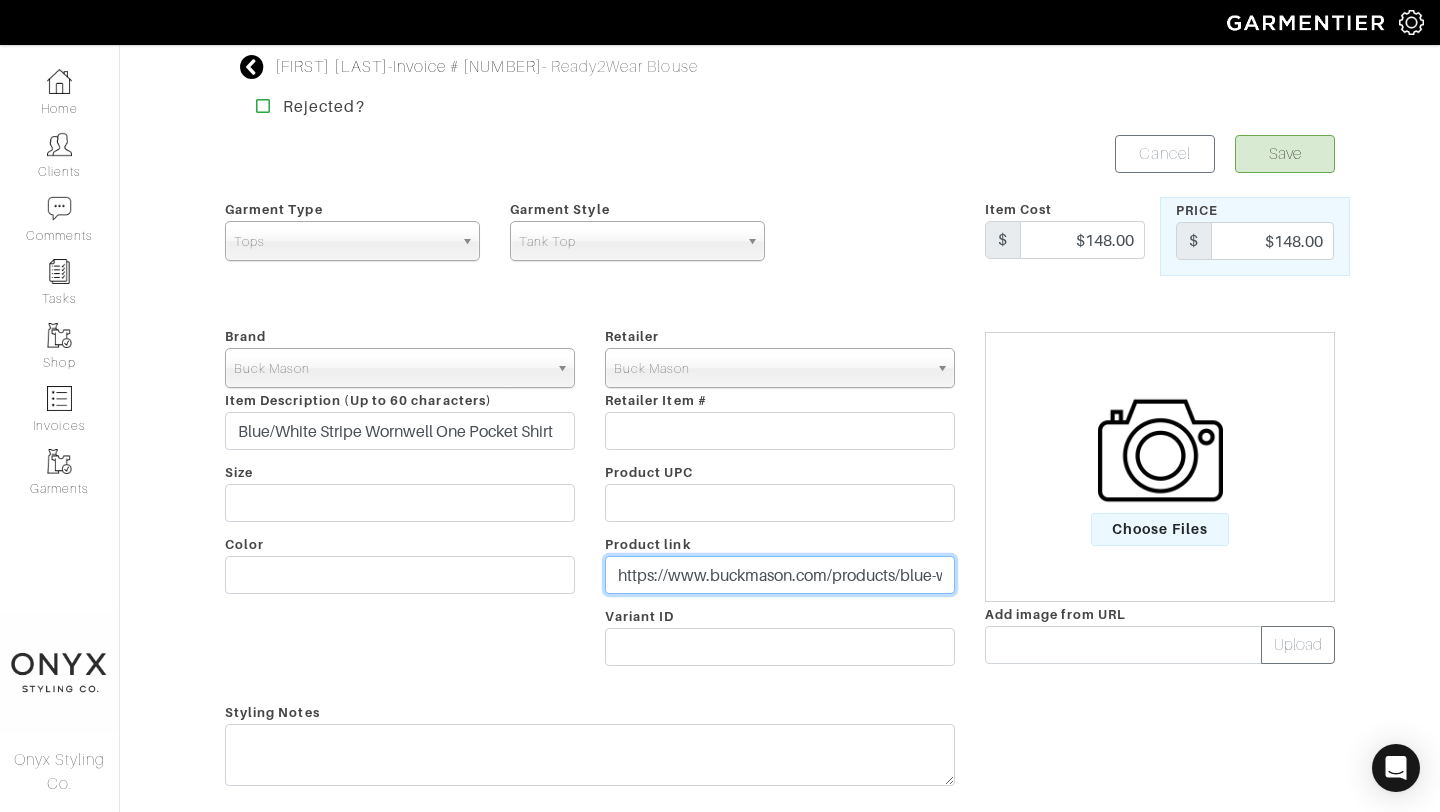 click on "https://www.buckmason.com/products/blue-white-stripe-wornwell-one-pocket-shirt?variant=42661756862547" at bounding box center [780, 575] 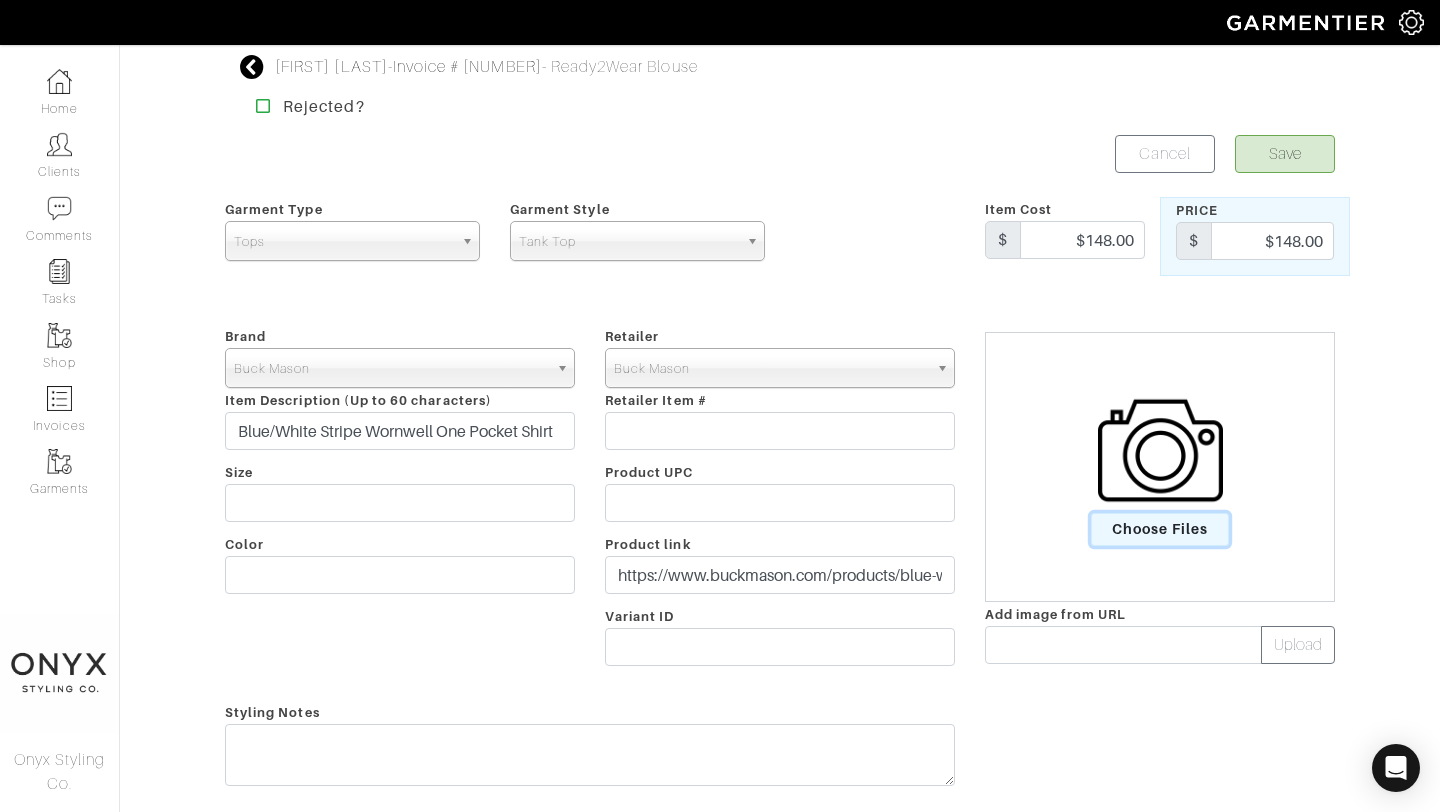 click on "Choose Files" at bounding box center (1160, 529) 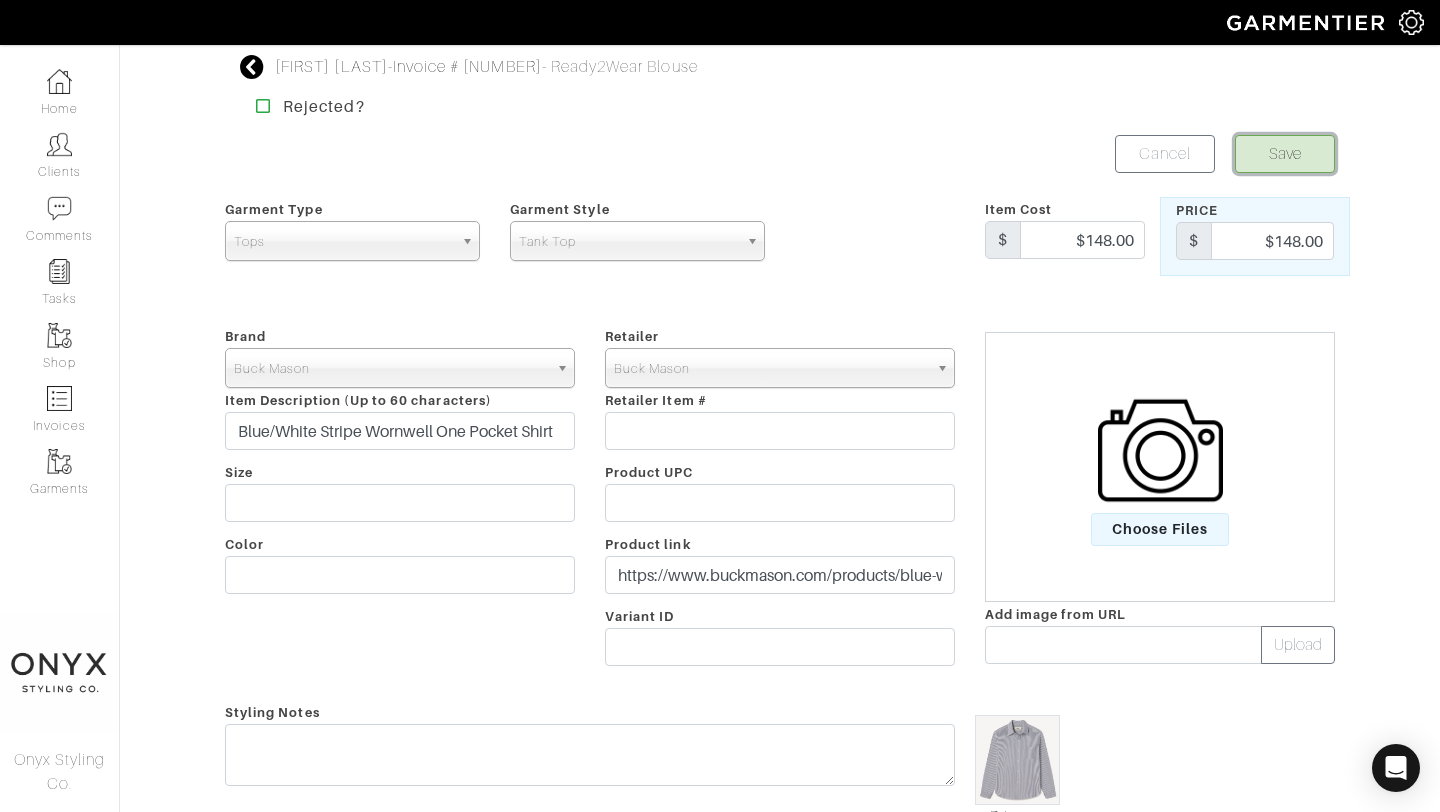 click on "Save" at bounding box center [1285, 154] 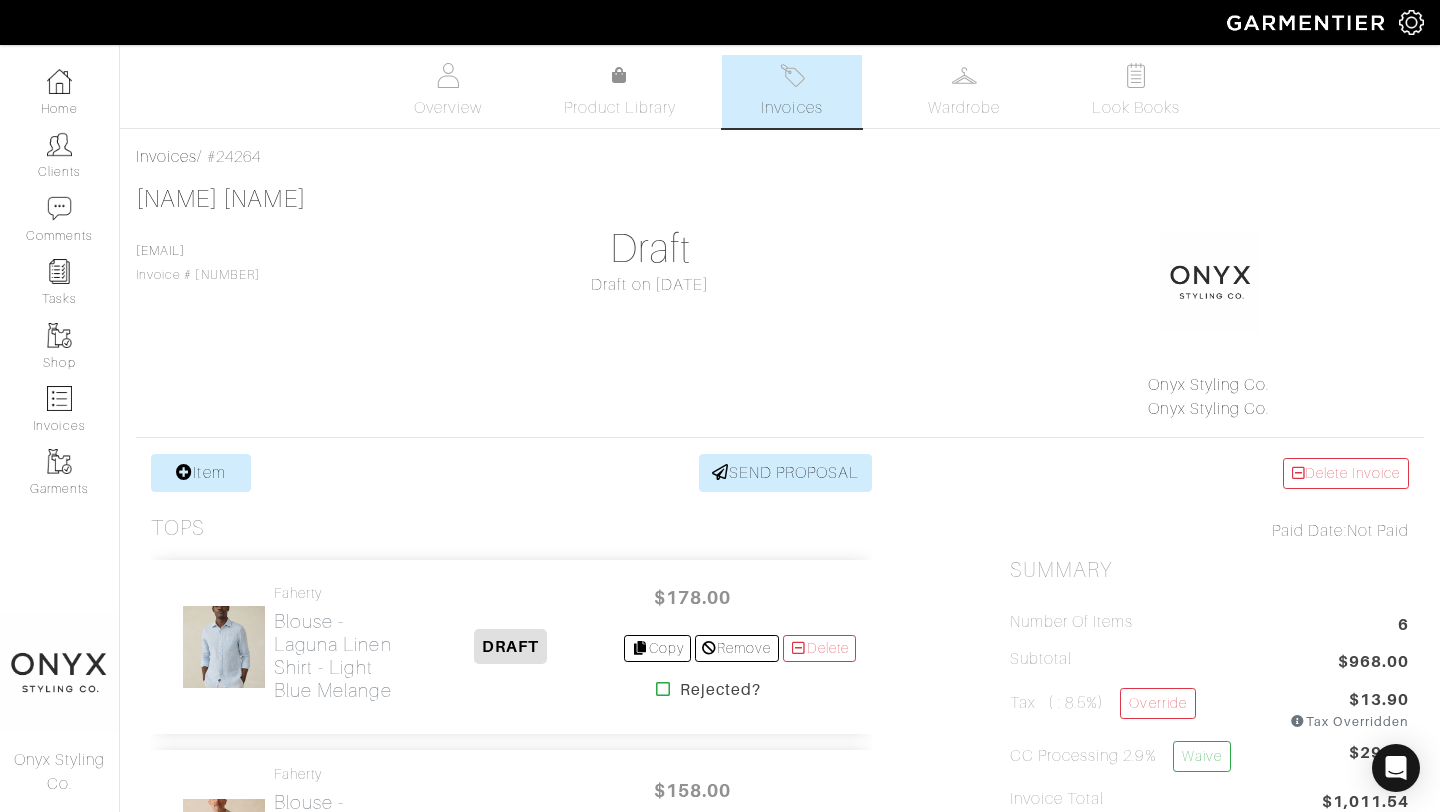 scroll, scrollTop: 0, scrollLeft: 0, axis: both 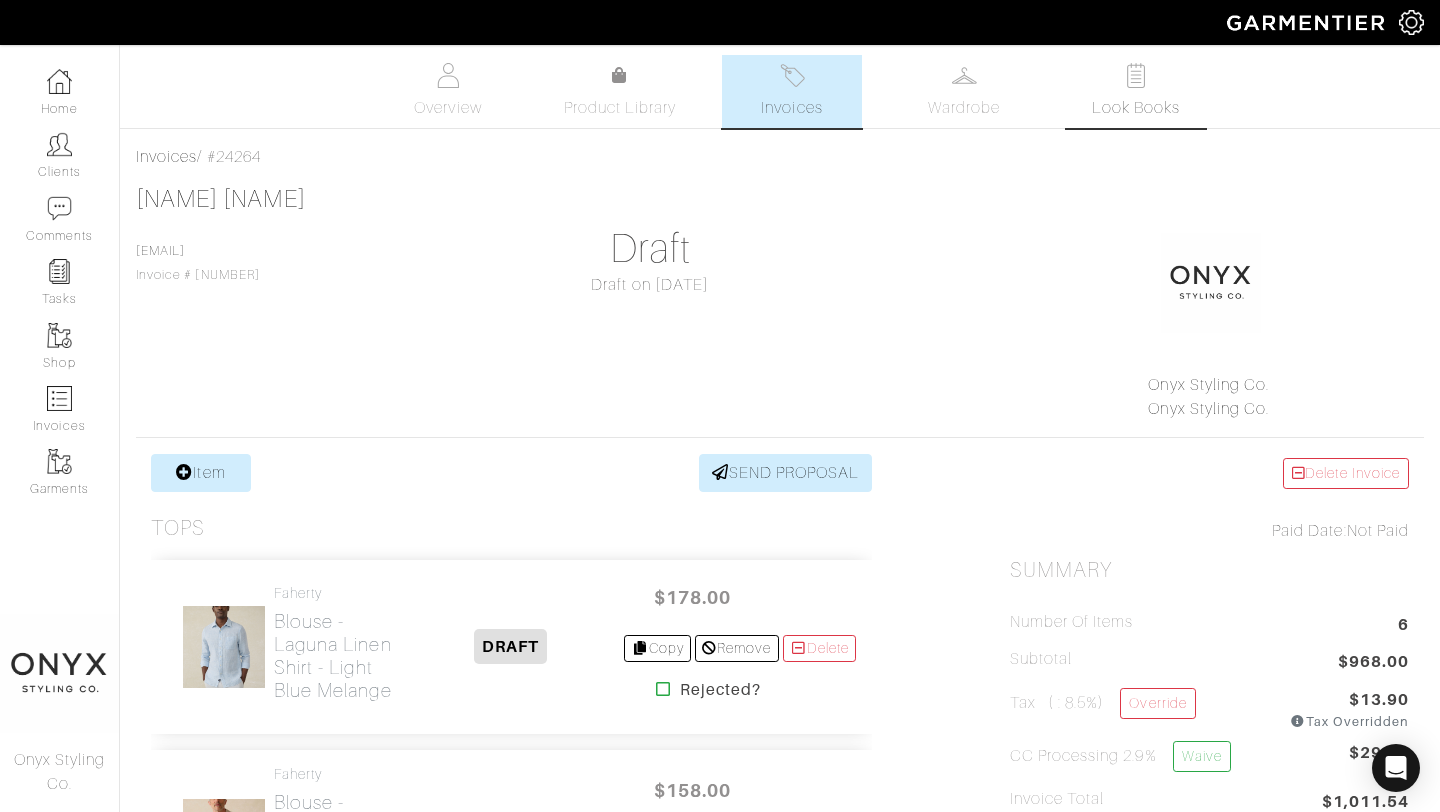 click on "Look Books" at bounding box center (1136, 108) 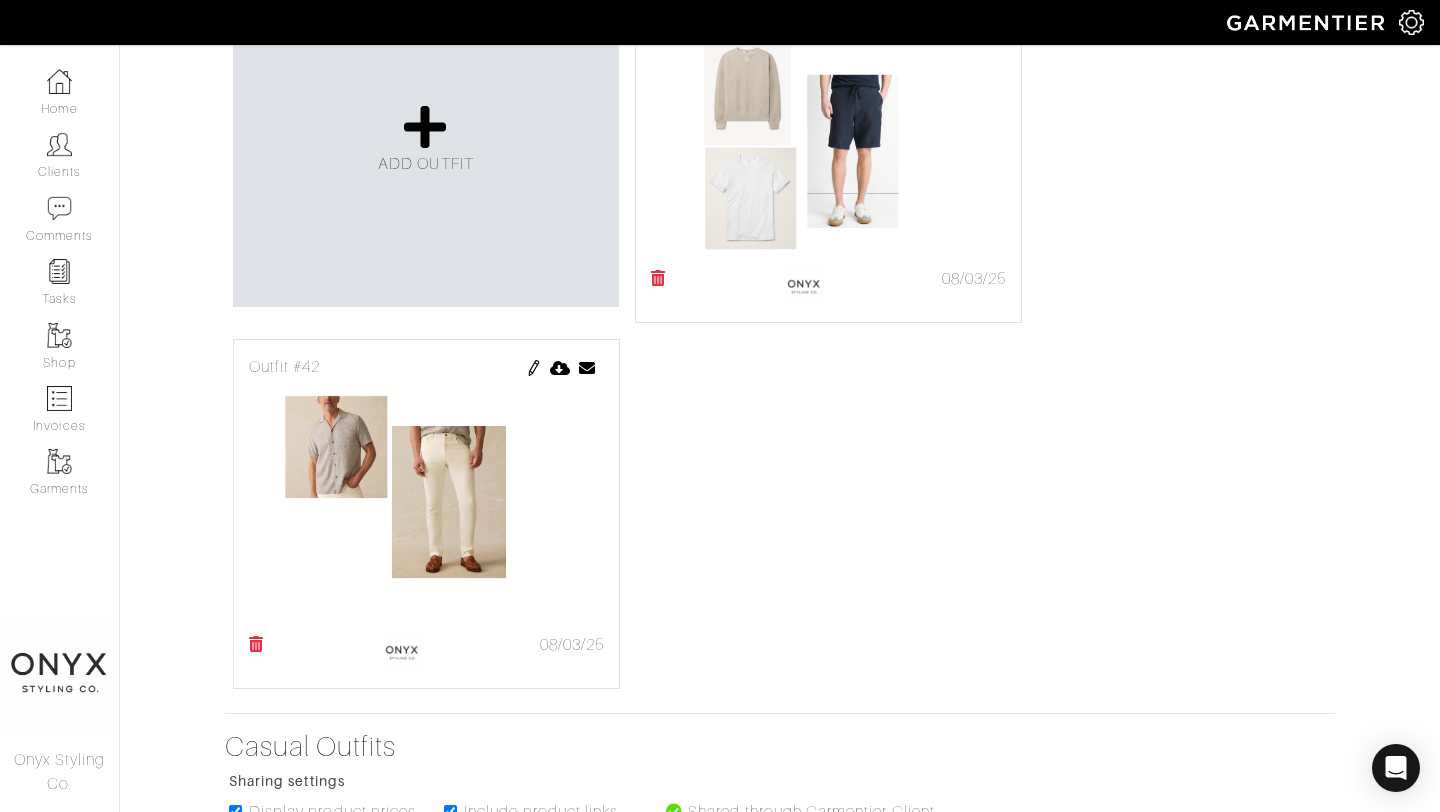 scroll, scrollTop: 410, scrollLeft: 0, axis: vertical 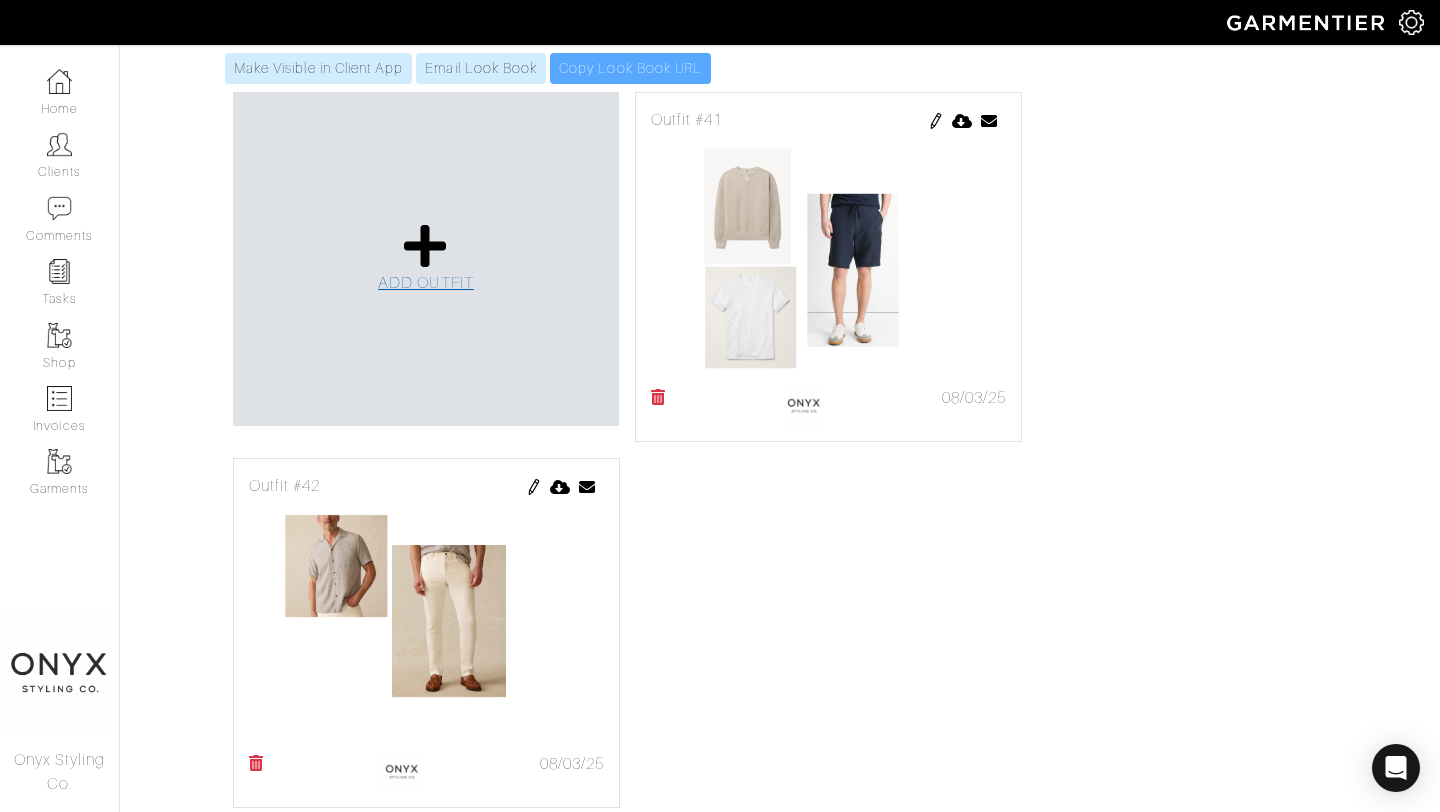 click at bounding box center (425, 246) 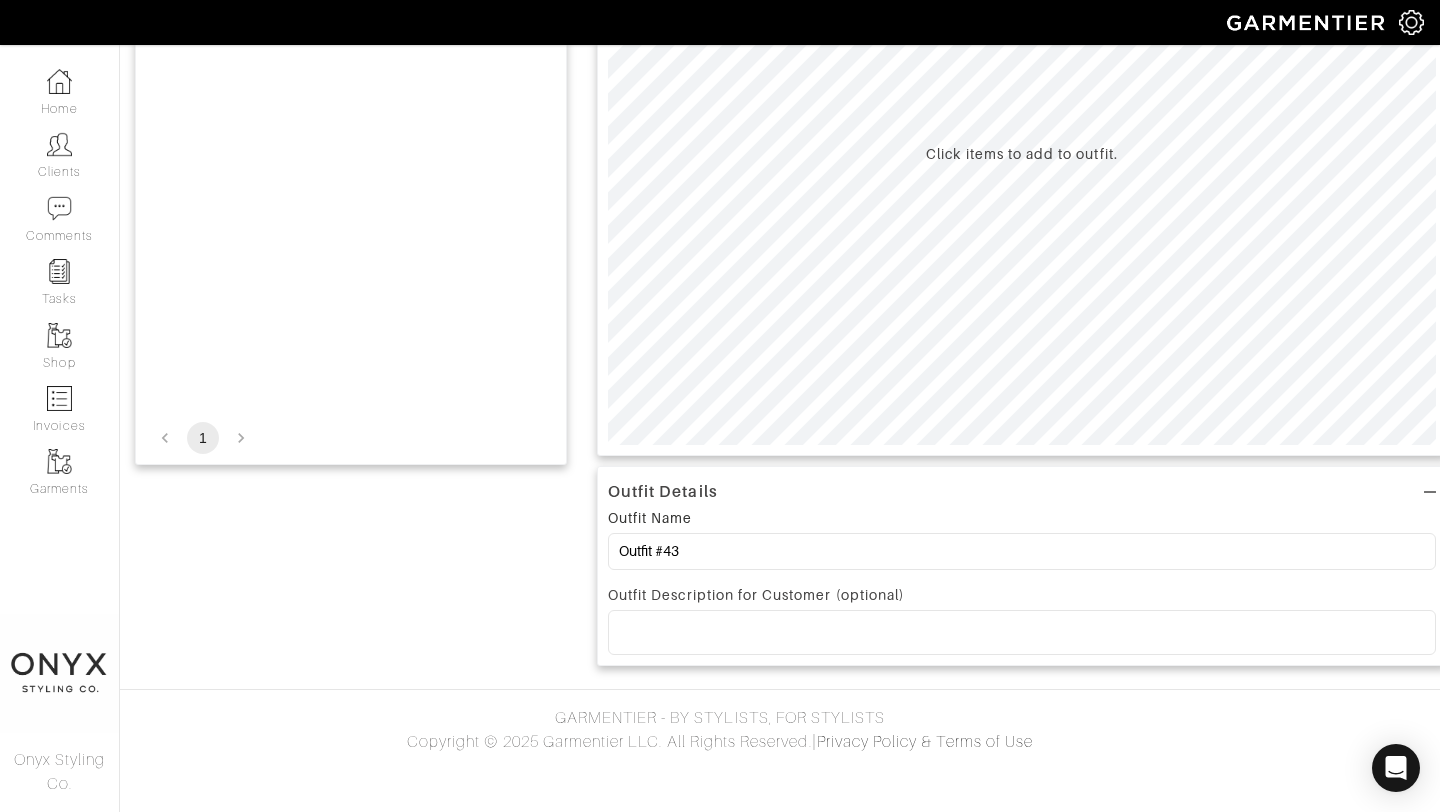 scroll, scrollTop: 0, scrollLeft: 0, axis: both 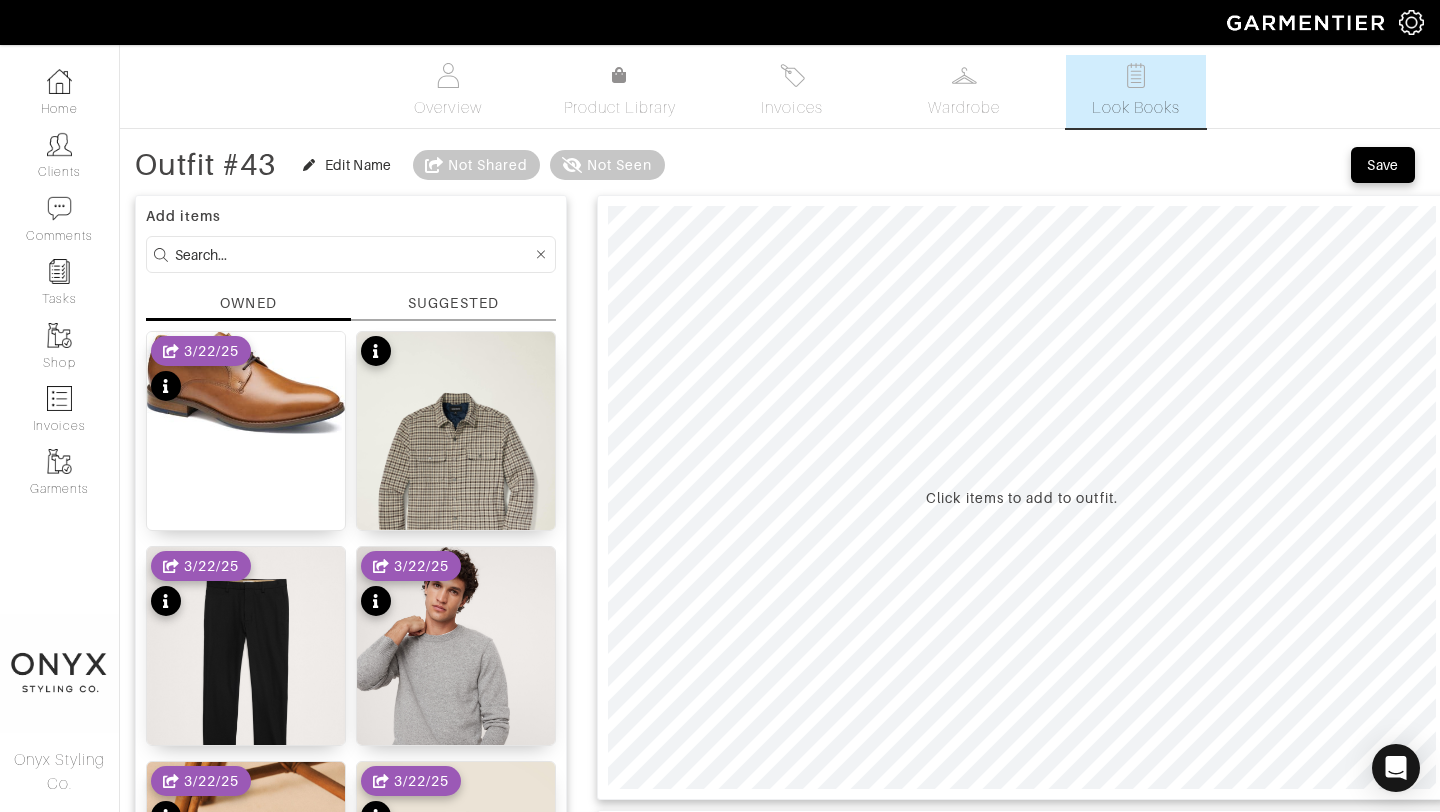 click on "SUGGESTED" at bounding box center (453, 303) 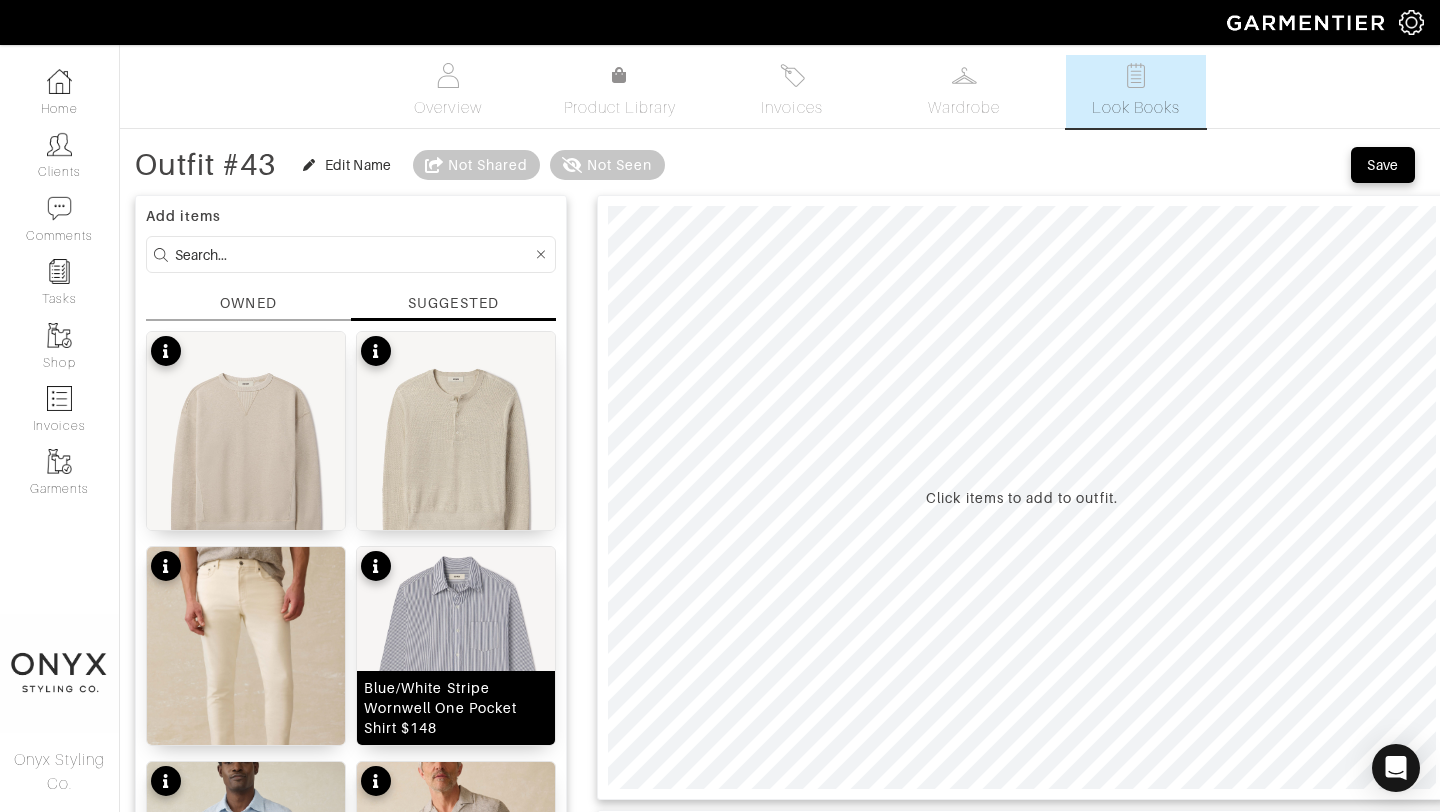 click at bounding box center [456, 652] 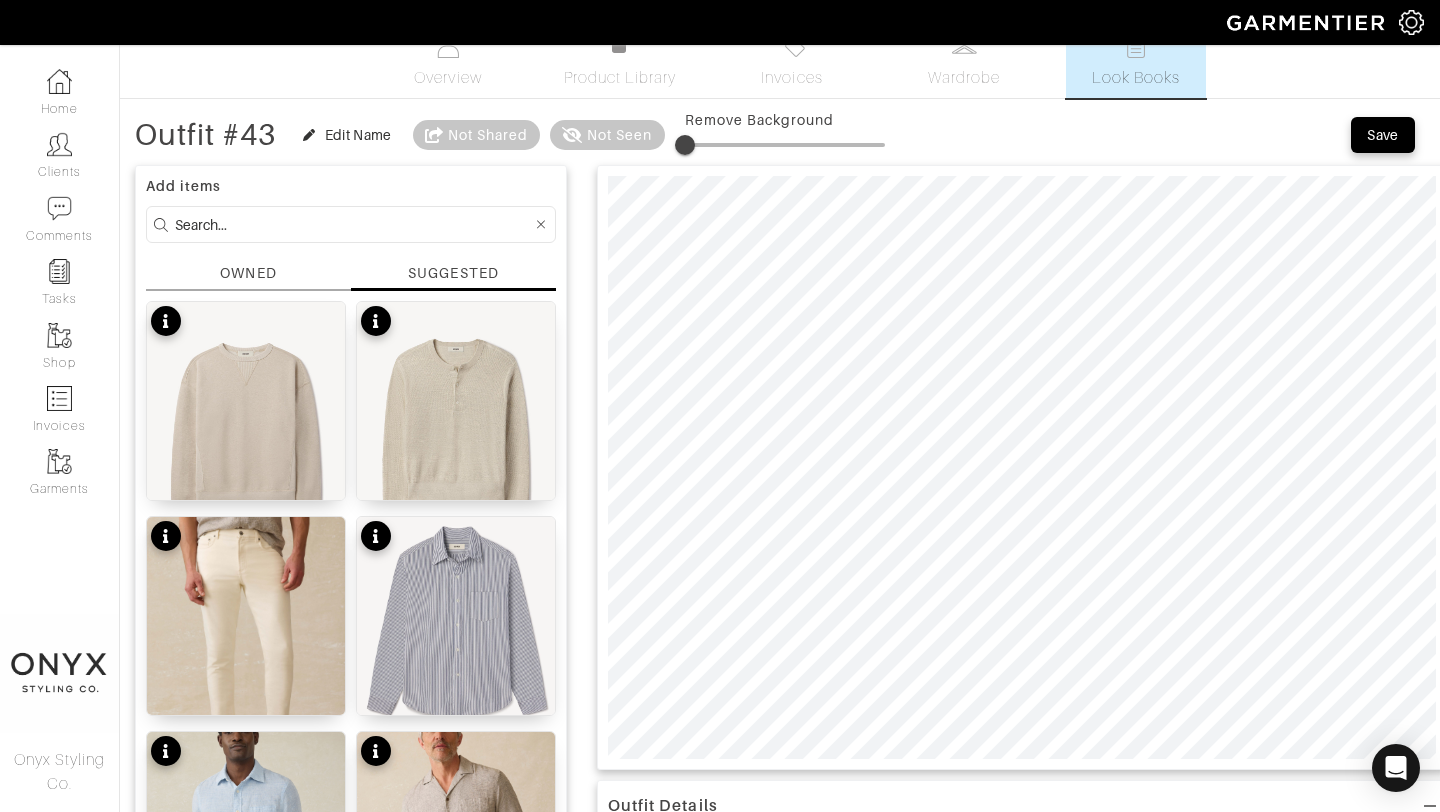 scroll, scrollTop: 0, scrollLeft: 0, axis: both 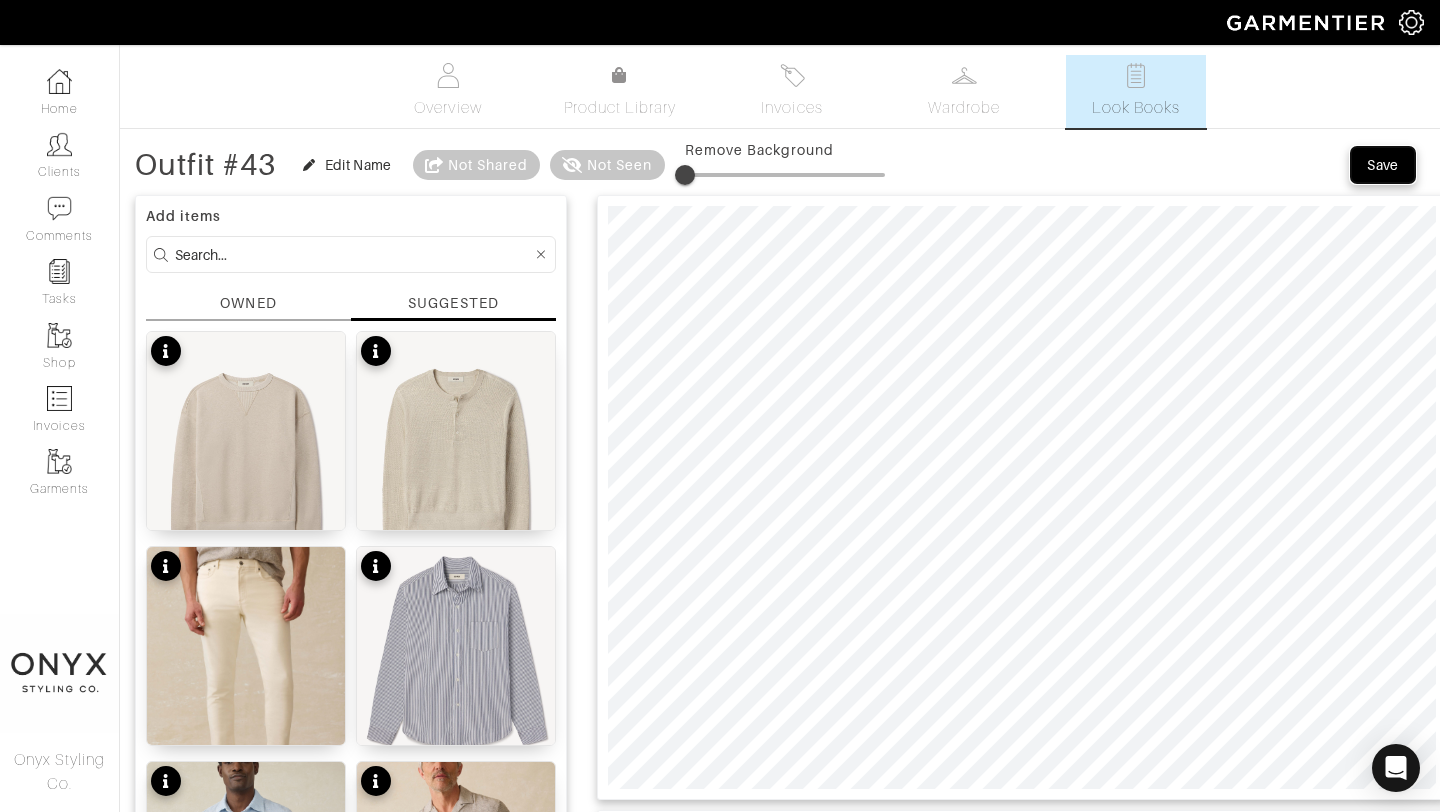 click on "Save" at bounding box center (1383, 165) 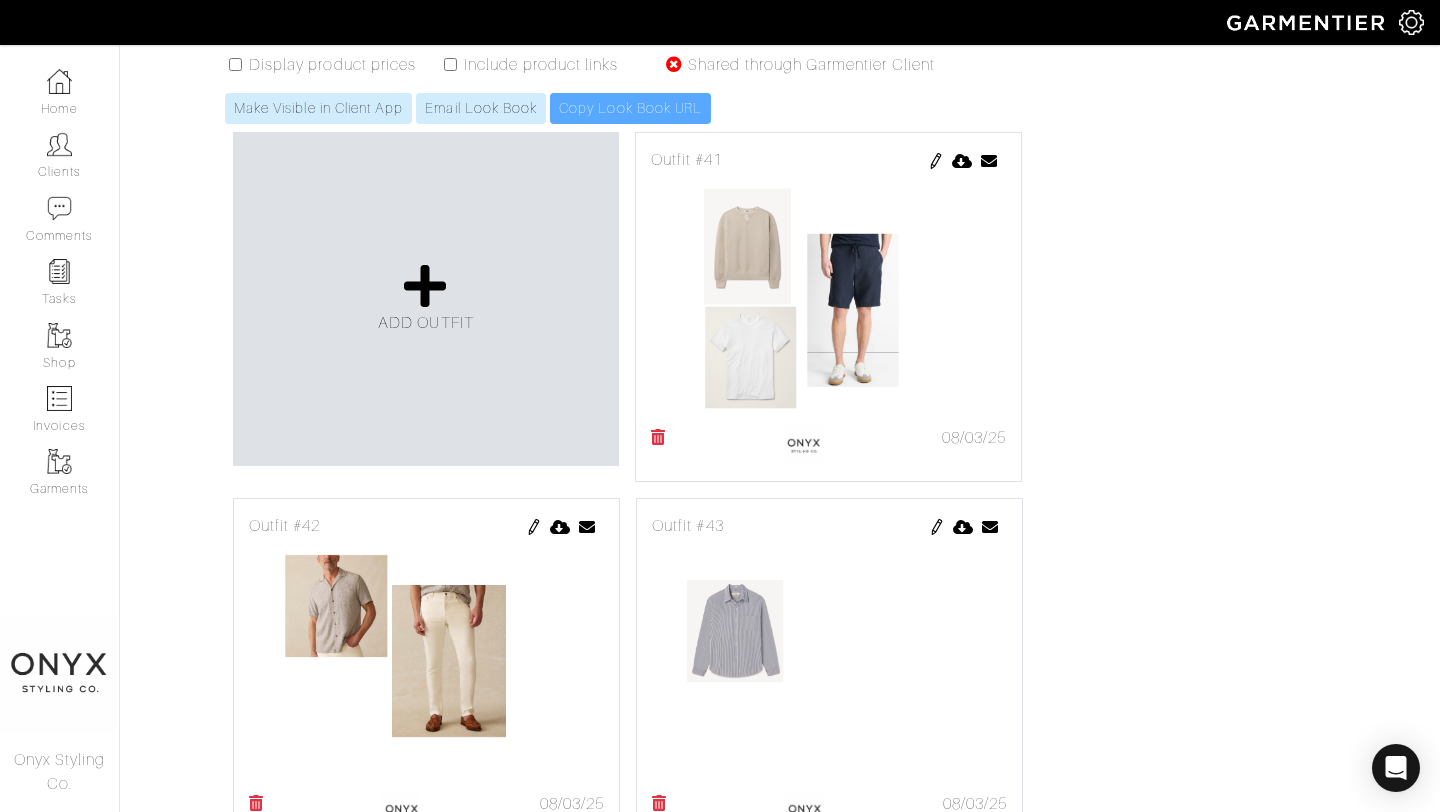 scroll, scrollTop: 380, scrollLeft: 0, axis: vertical 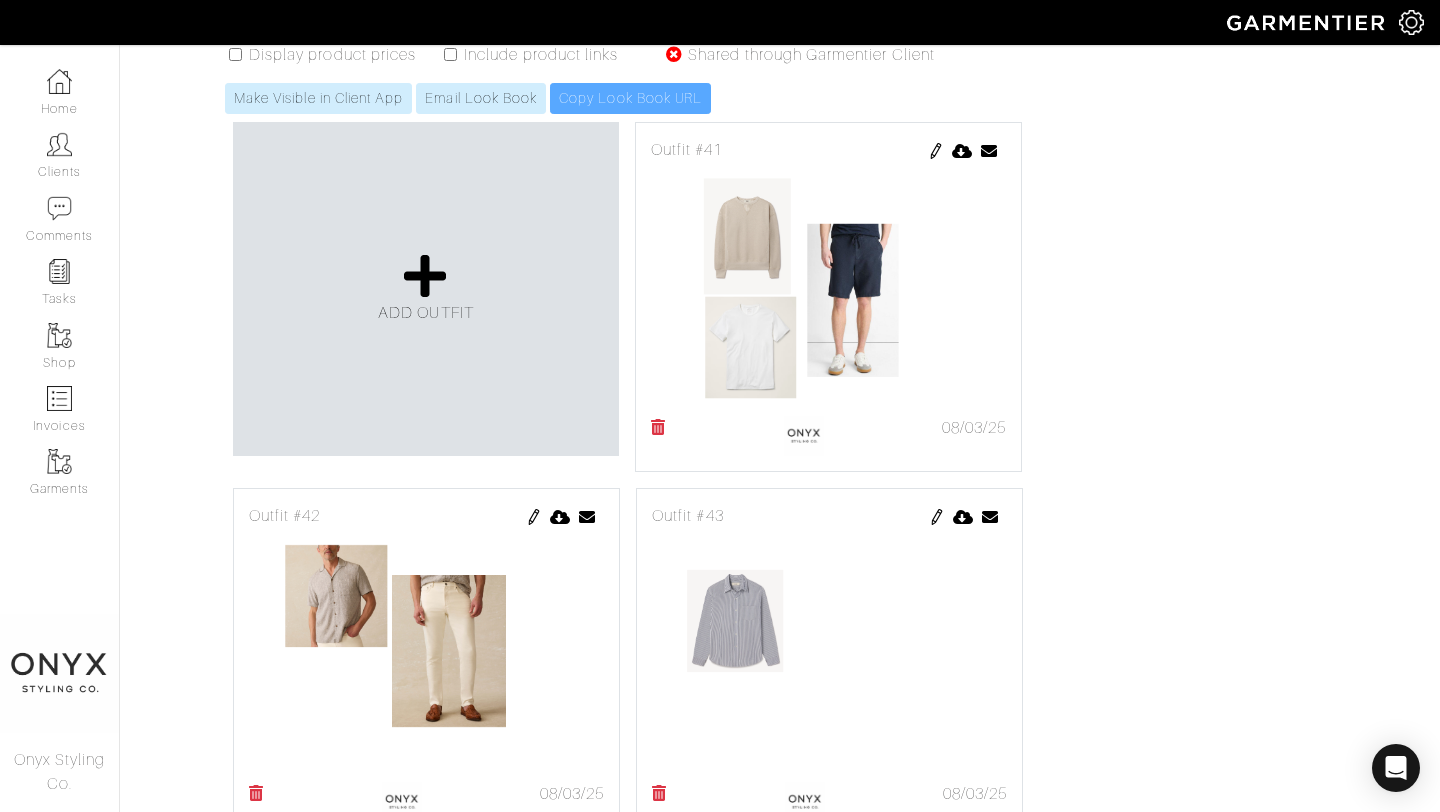 click on "Outfit #43
[DATE]
Send Outfit
× Close
Email
[EMAIL]
Cancel
Send" at bounding box center (829, 663) 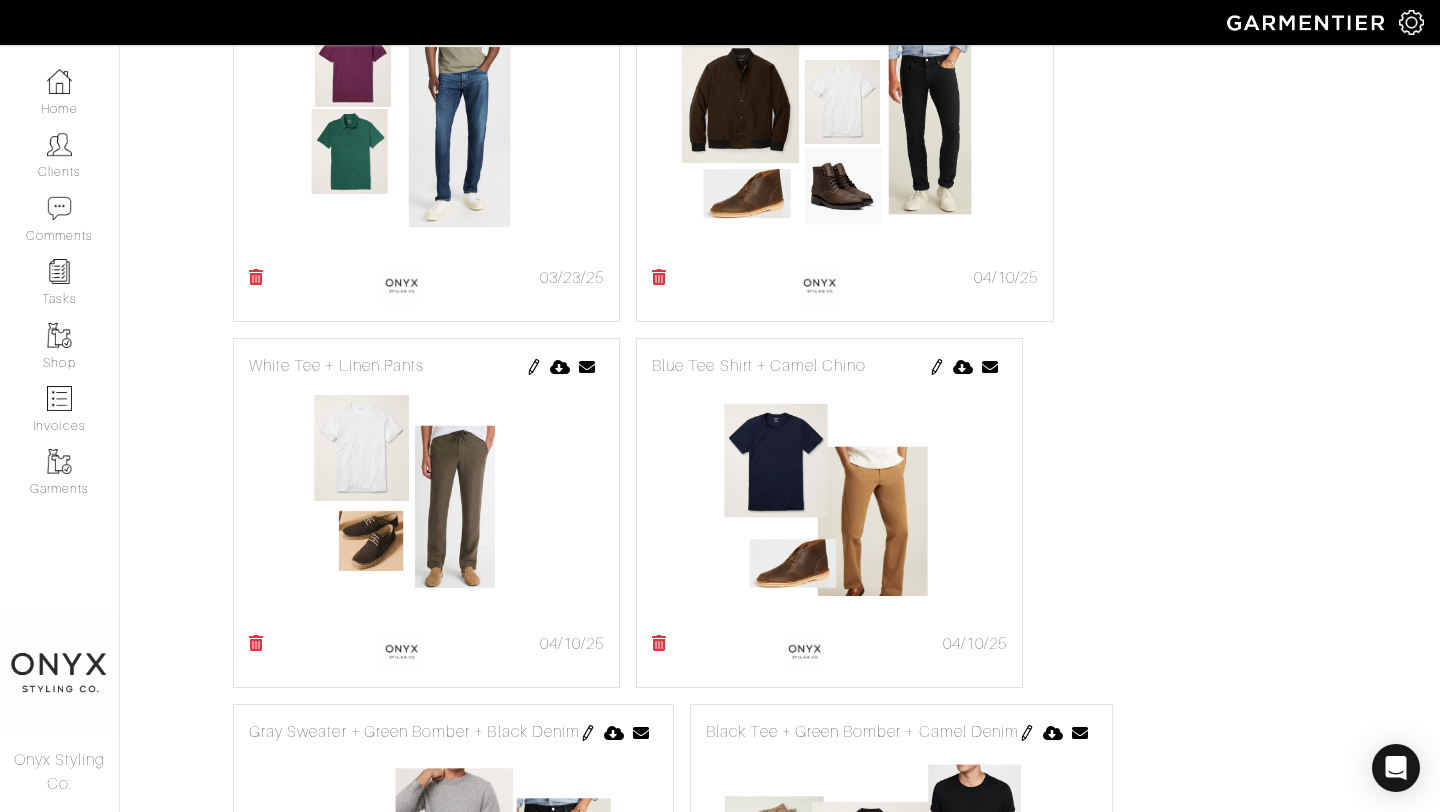 scroll, scrollTop: 4015, scrollLeft: 0, axis: vertical 